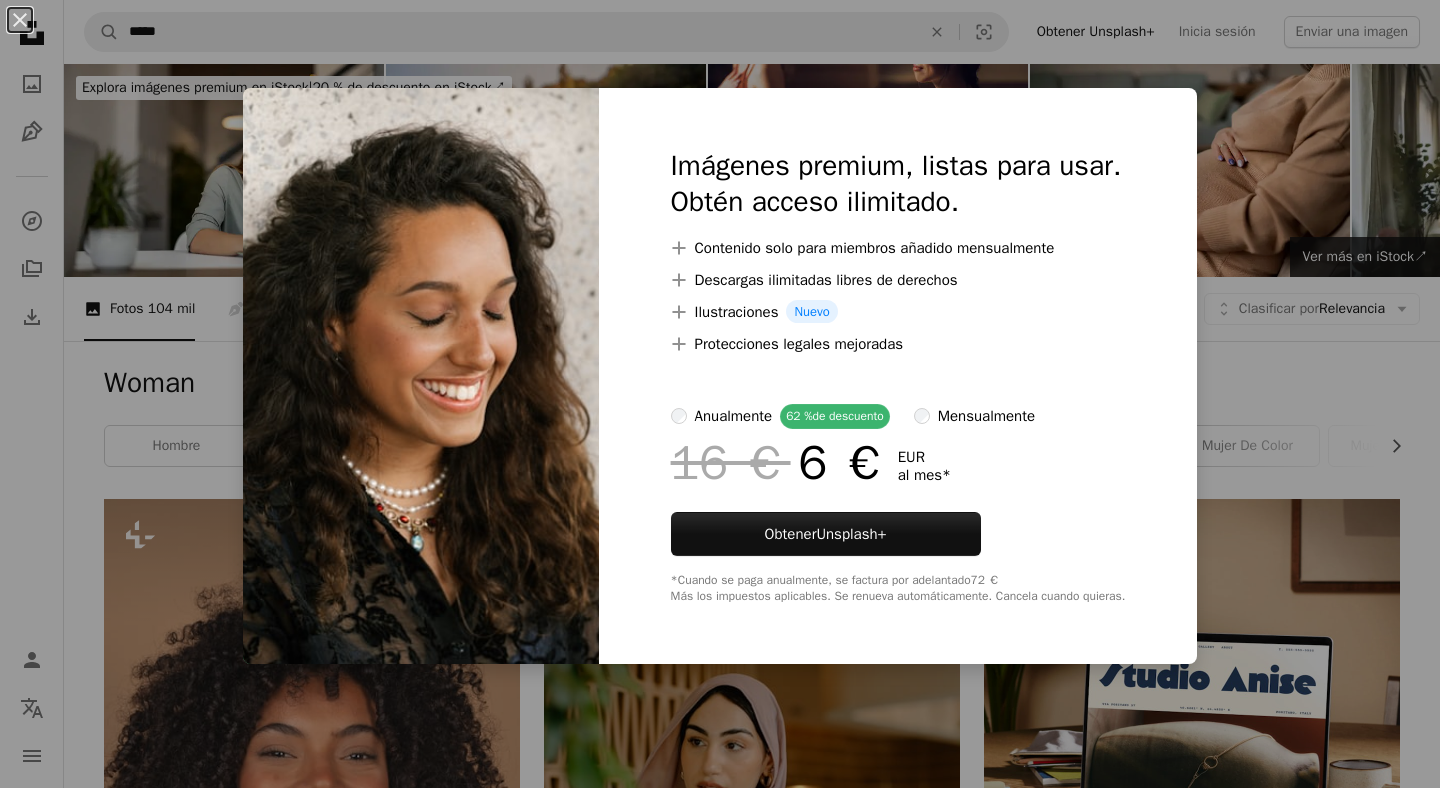 scroll, scrollTop: 3099, scrollLeft: 0, axis: vertical 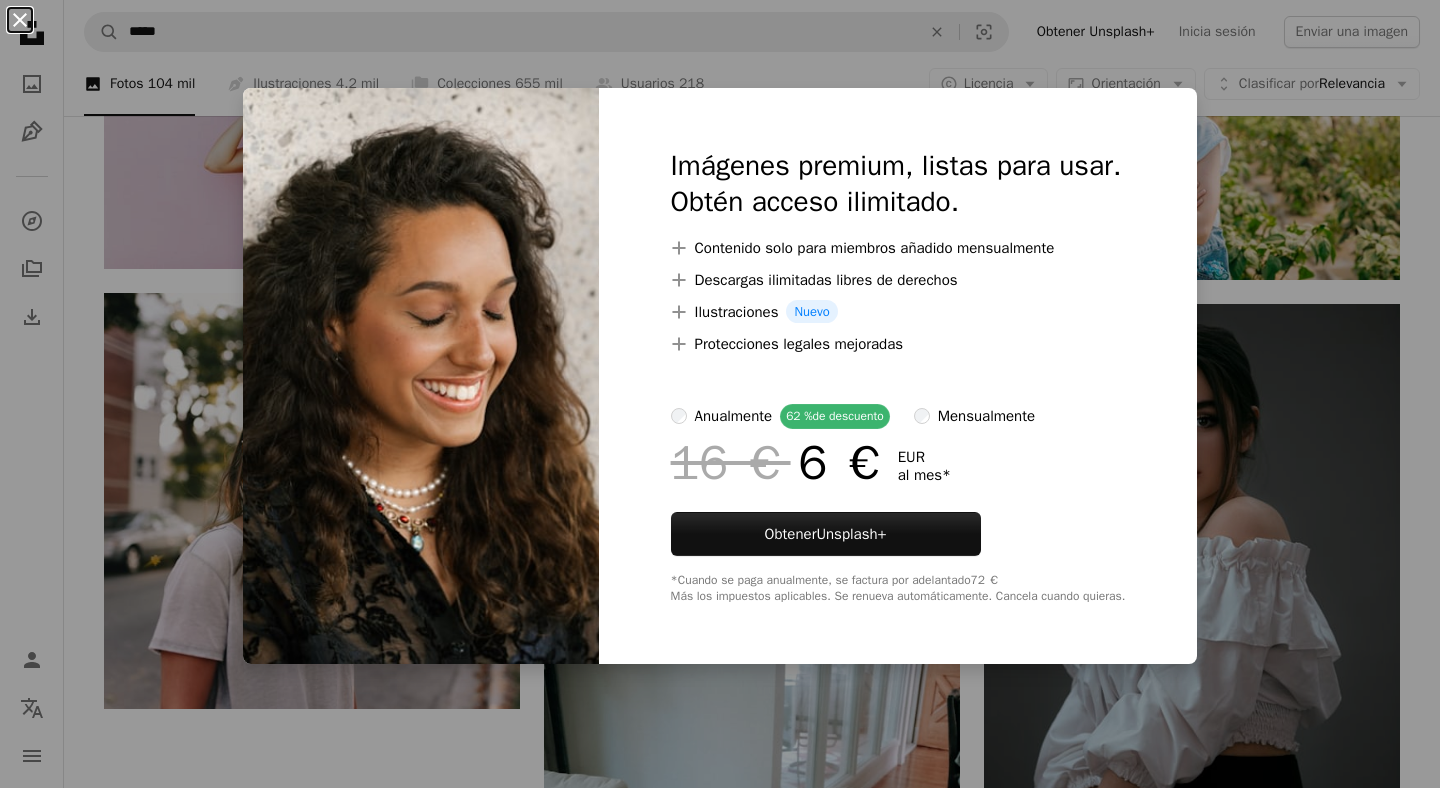 click on "An X shape" at bounding box center [20, 20] 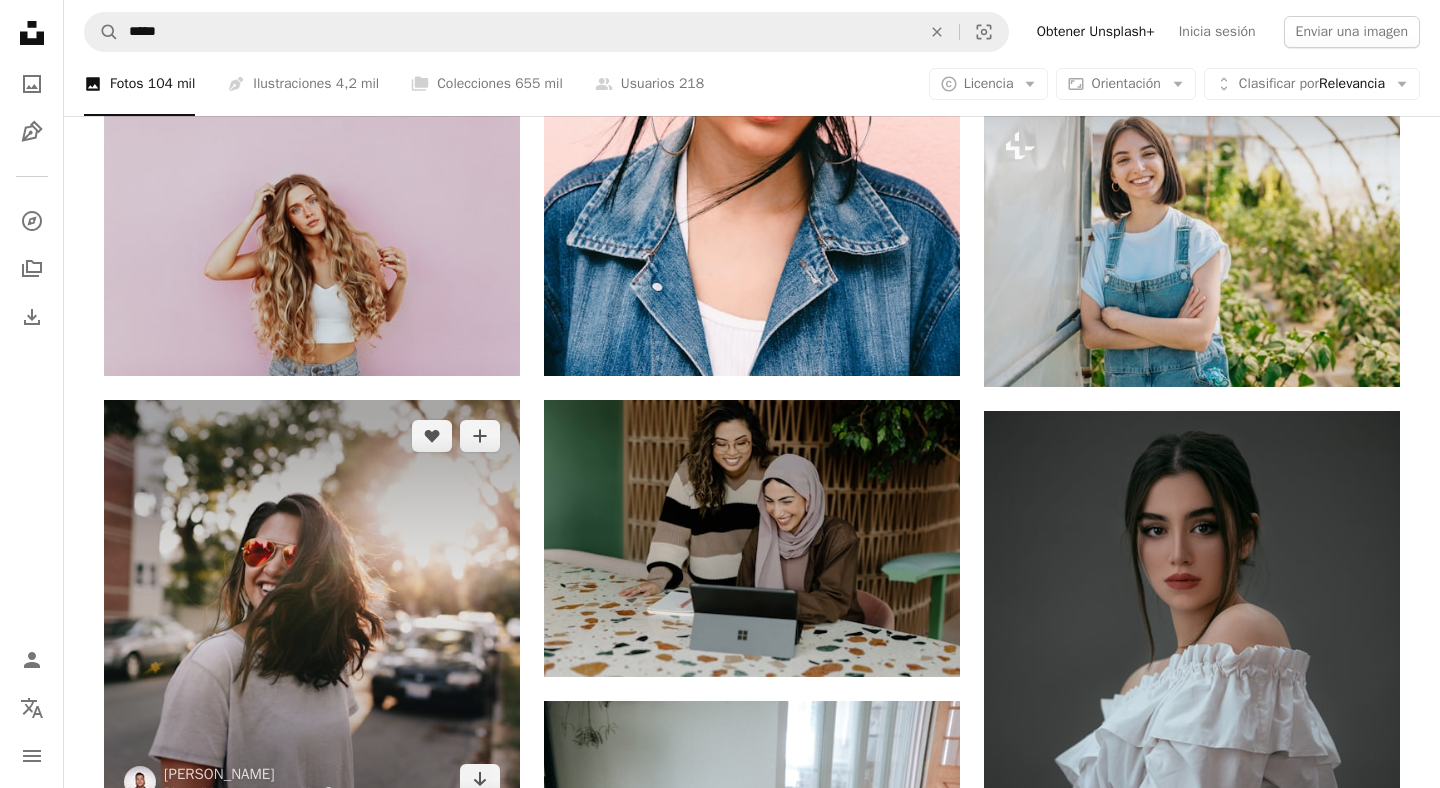 scroll, scrollTop: 2994, scrollLeft: 0, axis: vertical 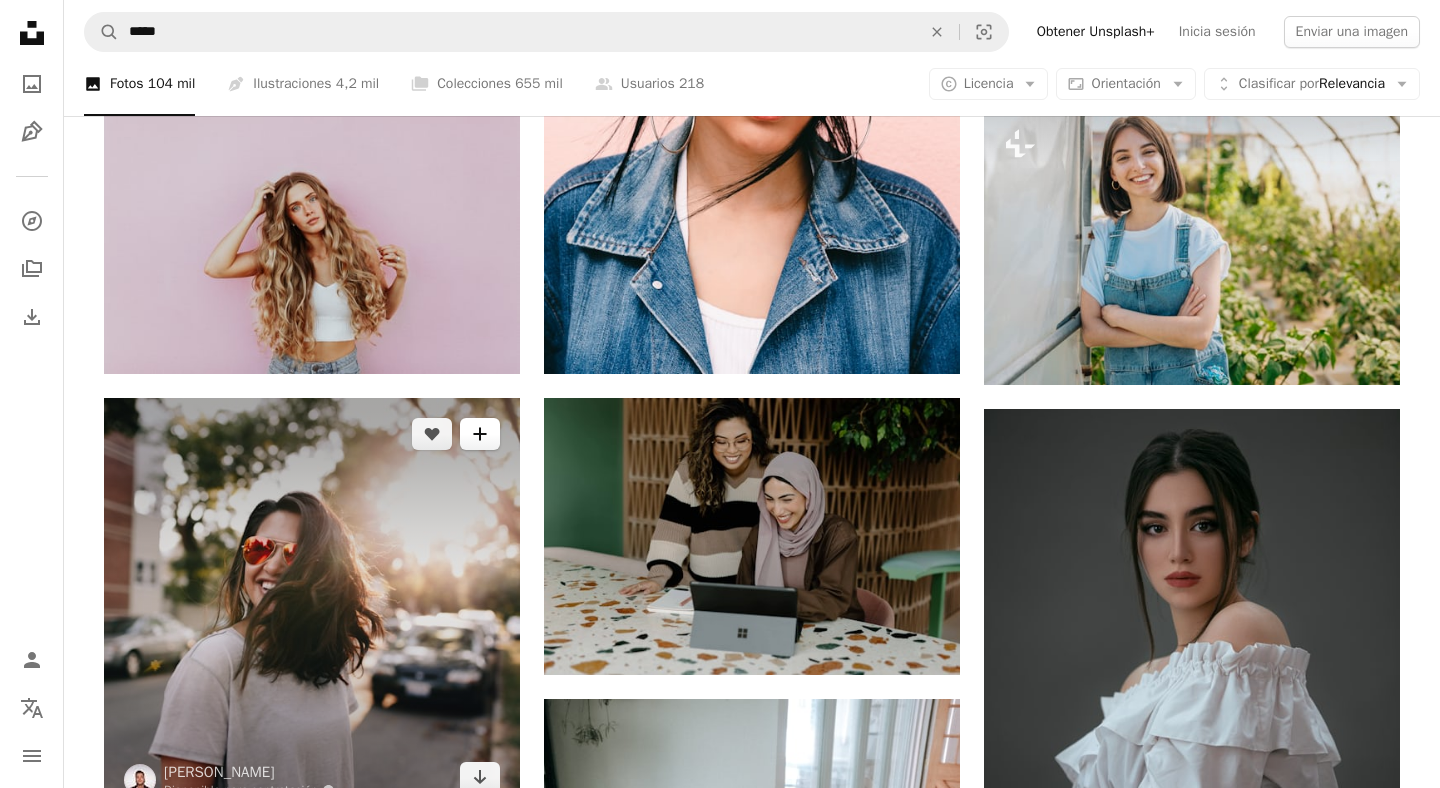 click on "A plus sign" 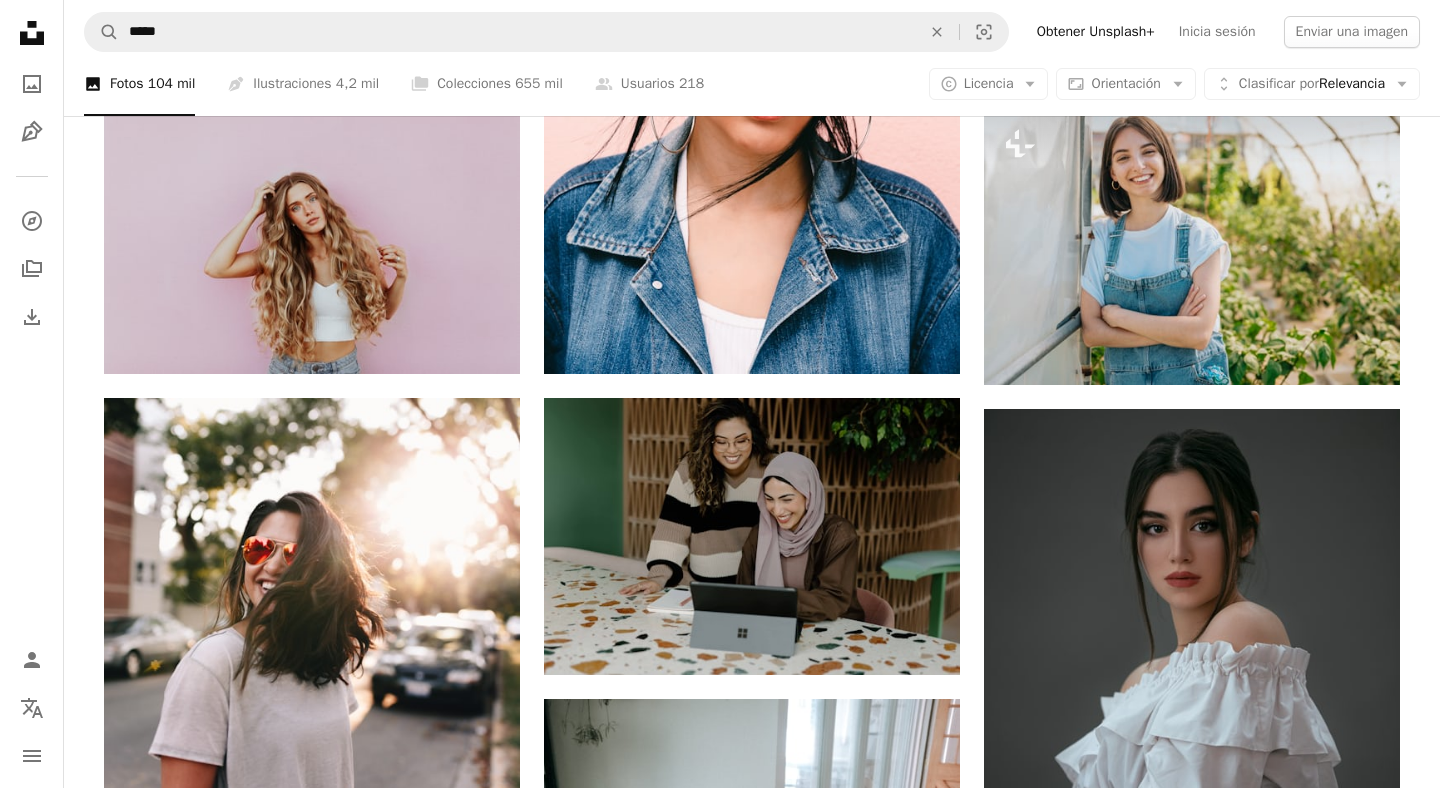 click on "An X shape Únete a Unsplash ¿Ya tienes una cuenta?  Inicia sesión Nombre Apellidos Correo electrónico Nombre de usuario  (únicamente letras, números y guiones bajos) Contraseña  (mín. 8 caracteres) Únete Al unirte, aceptas los  Términos  y la  Política de privacidad ." at bounding box center [720, 2891] 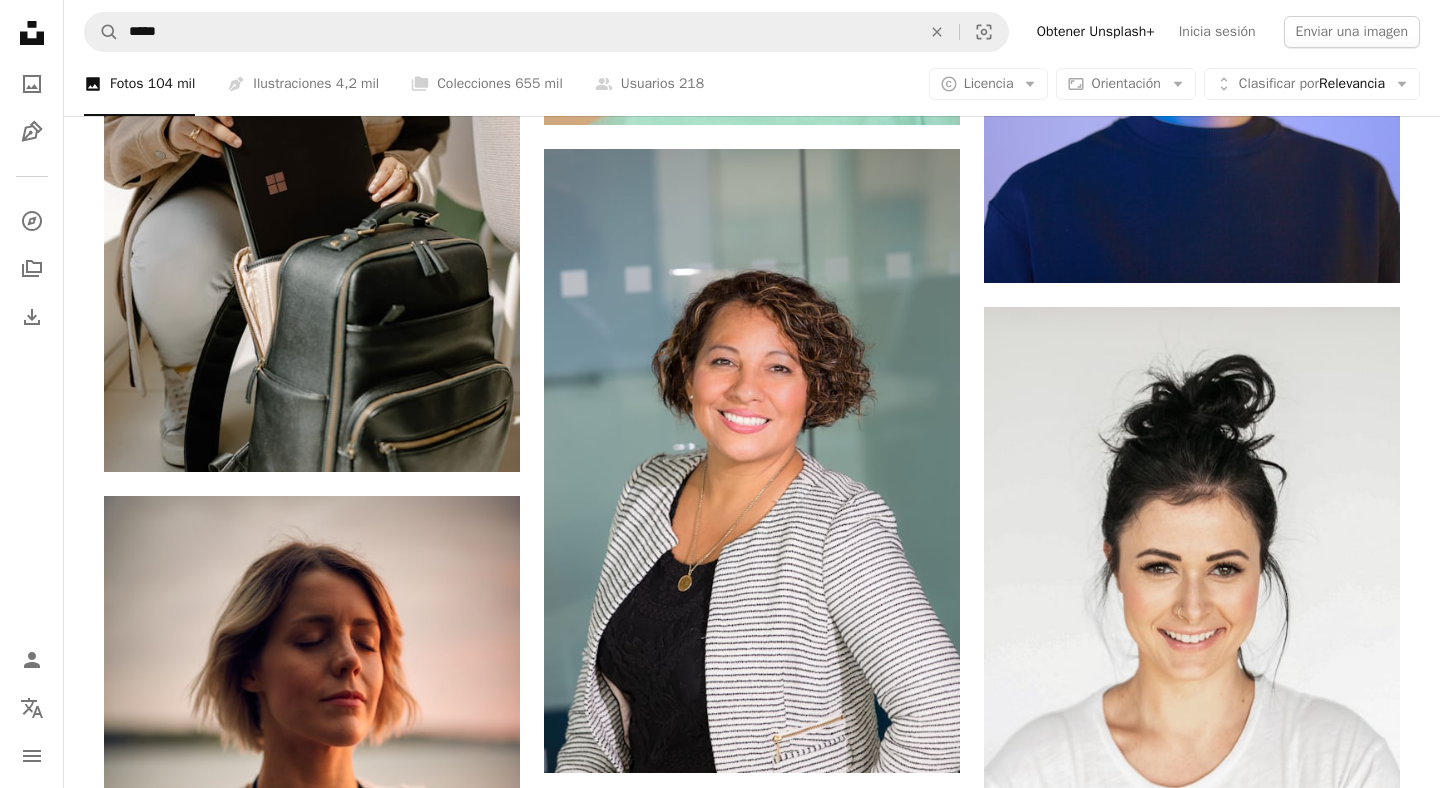 scroll, scrollTop: 1936, scrollLeft: 0, axis: vertical 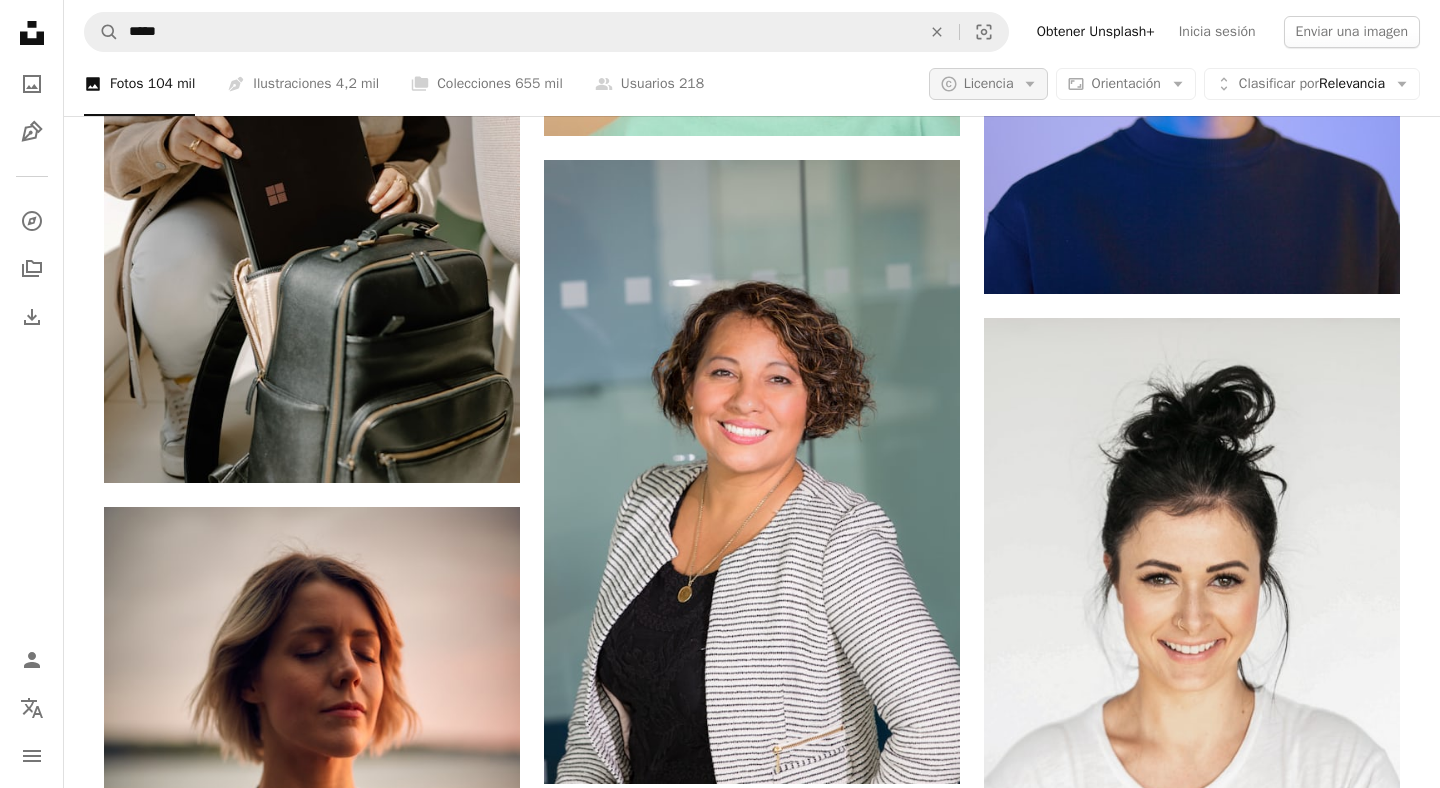 click on "Licencia" at bounding box center [989, 83] 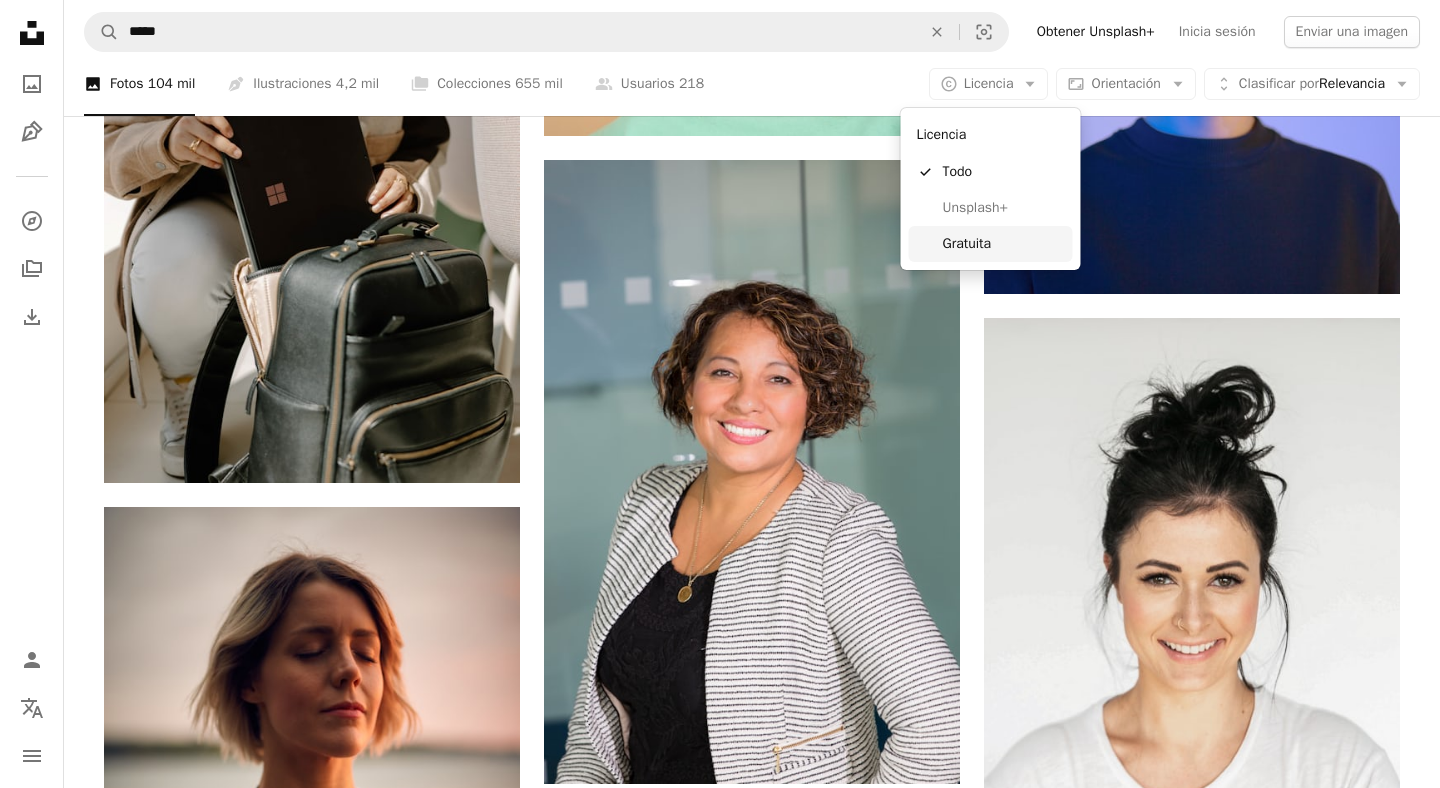 click on "Gratuita" at bounding box center (1004, 244) 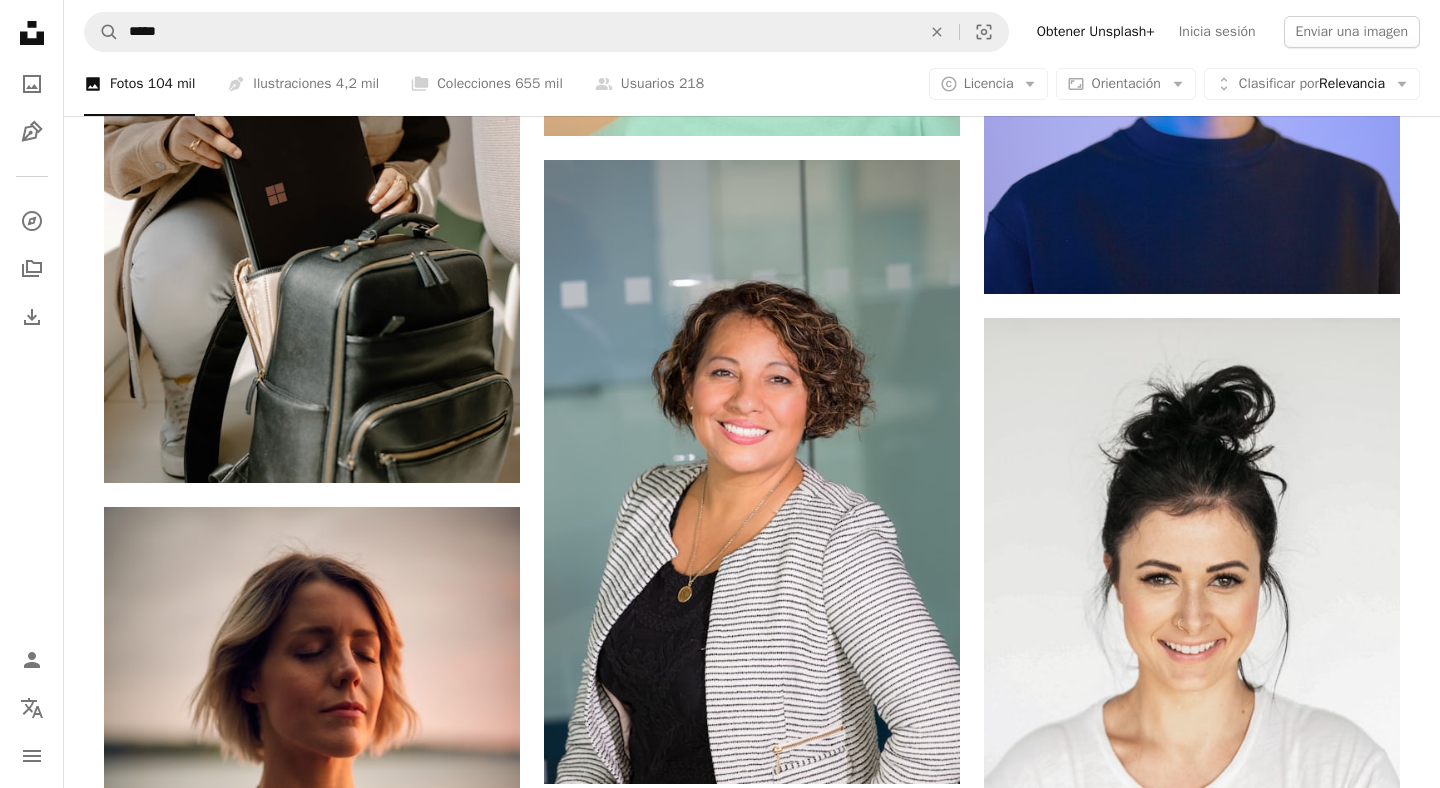 scroll, scrollTop: 0, scrollLeft: 0, axis: both 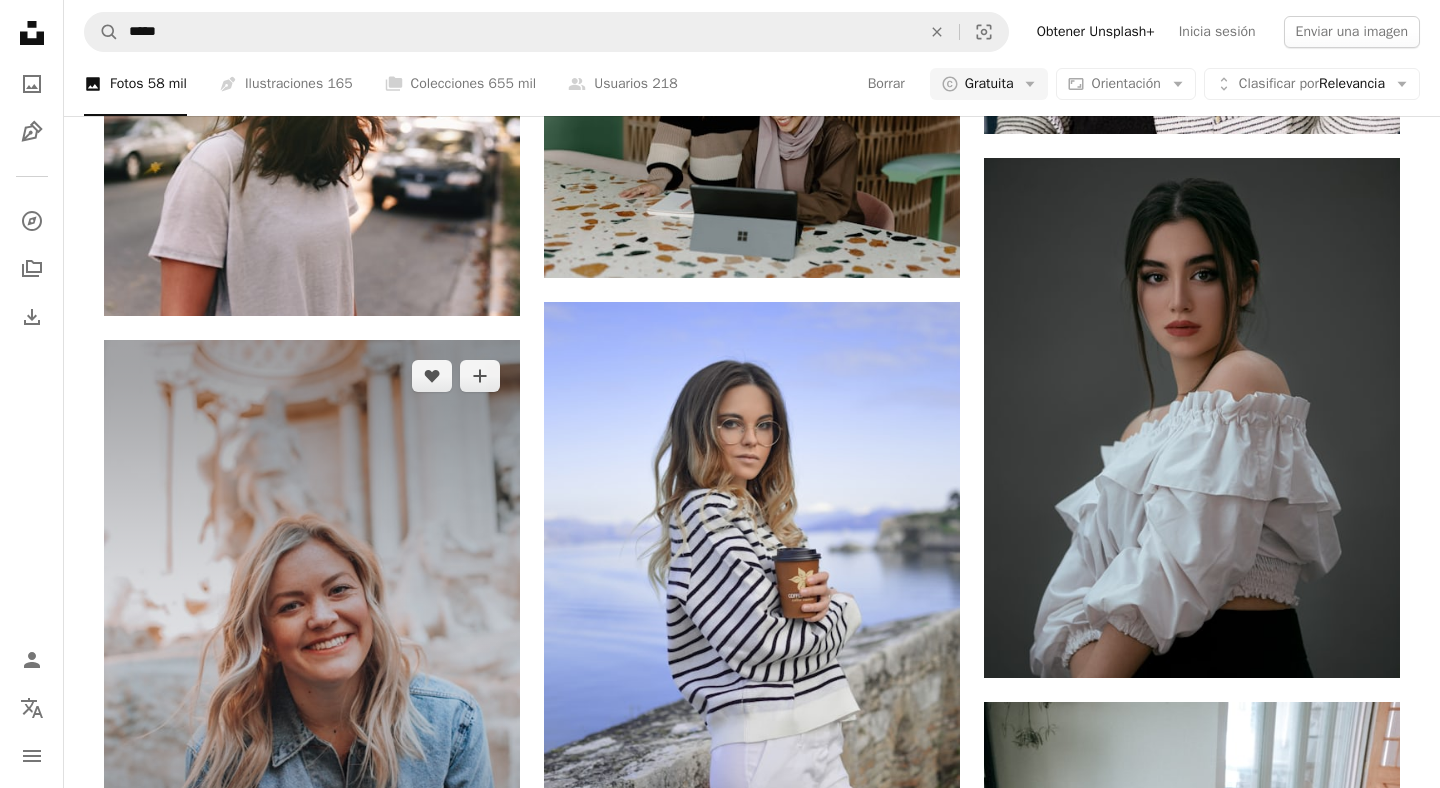 click on "Arrow pointing down" 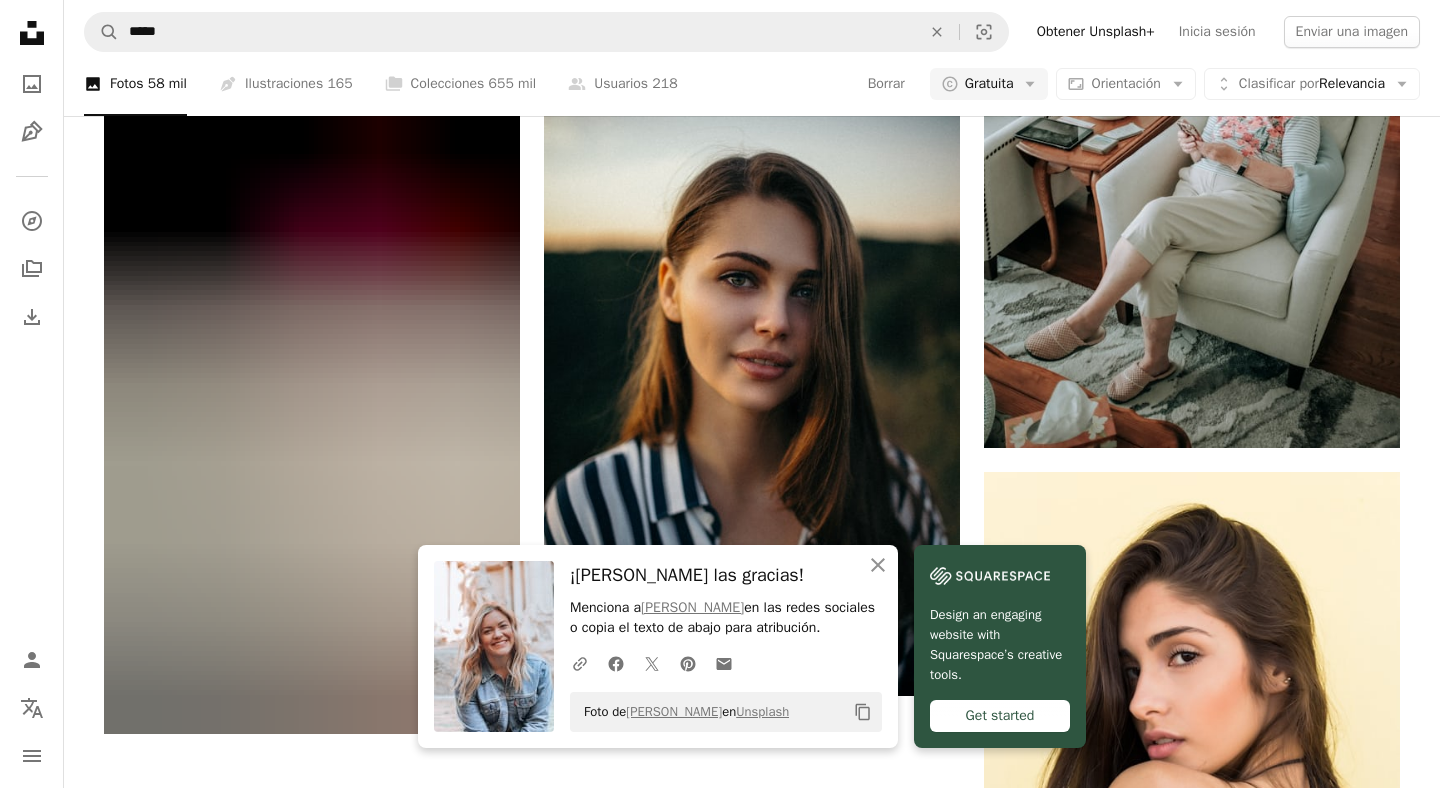 scroll, scrollTop: 3626, scrollLeft: 0, axis: vertical 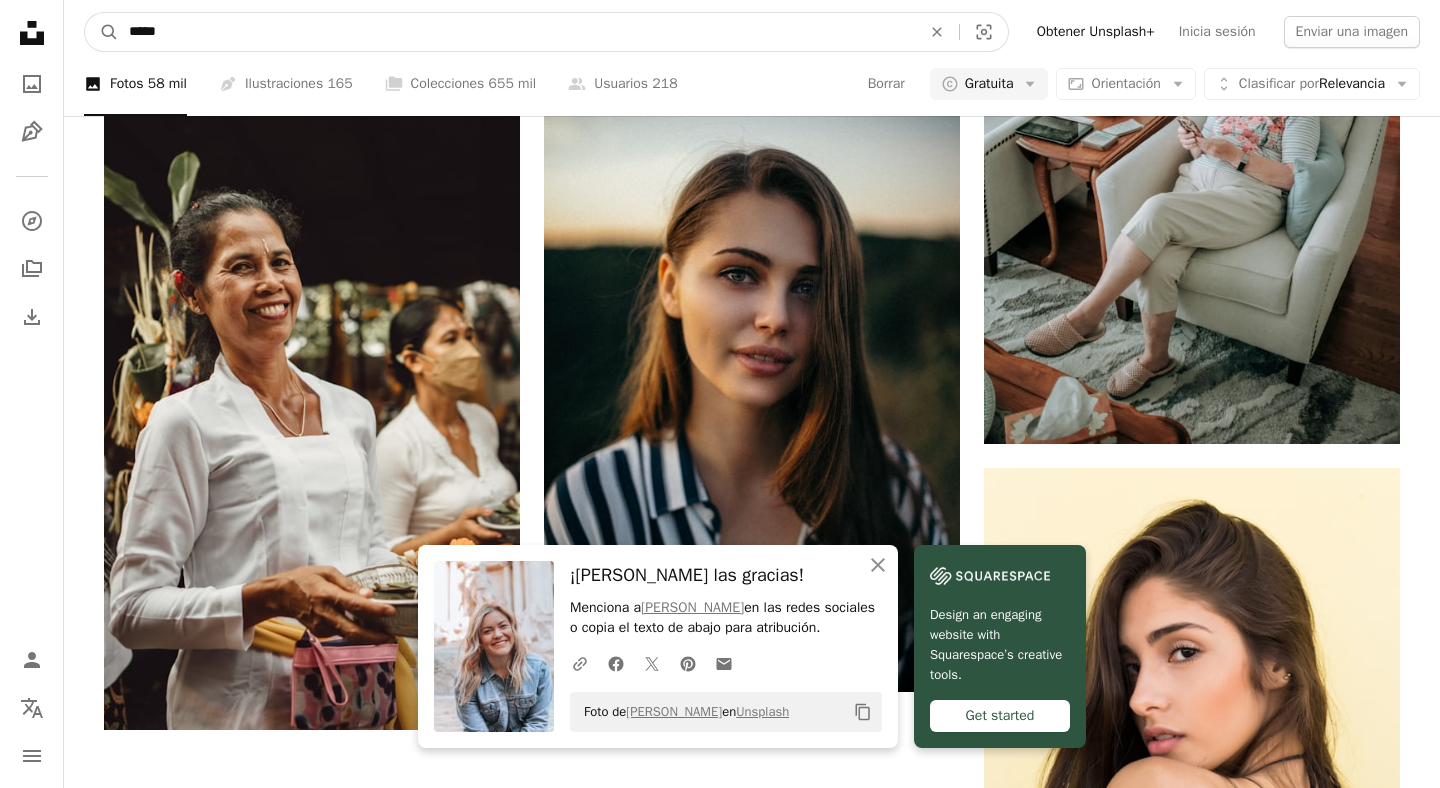 click on "*****" at bounding box center (517, 32) 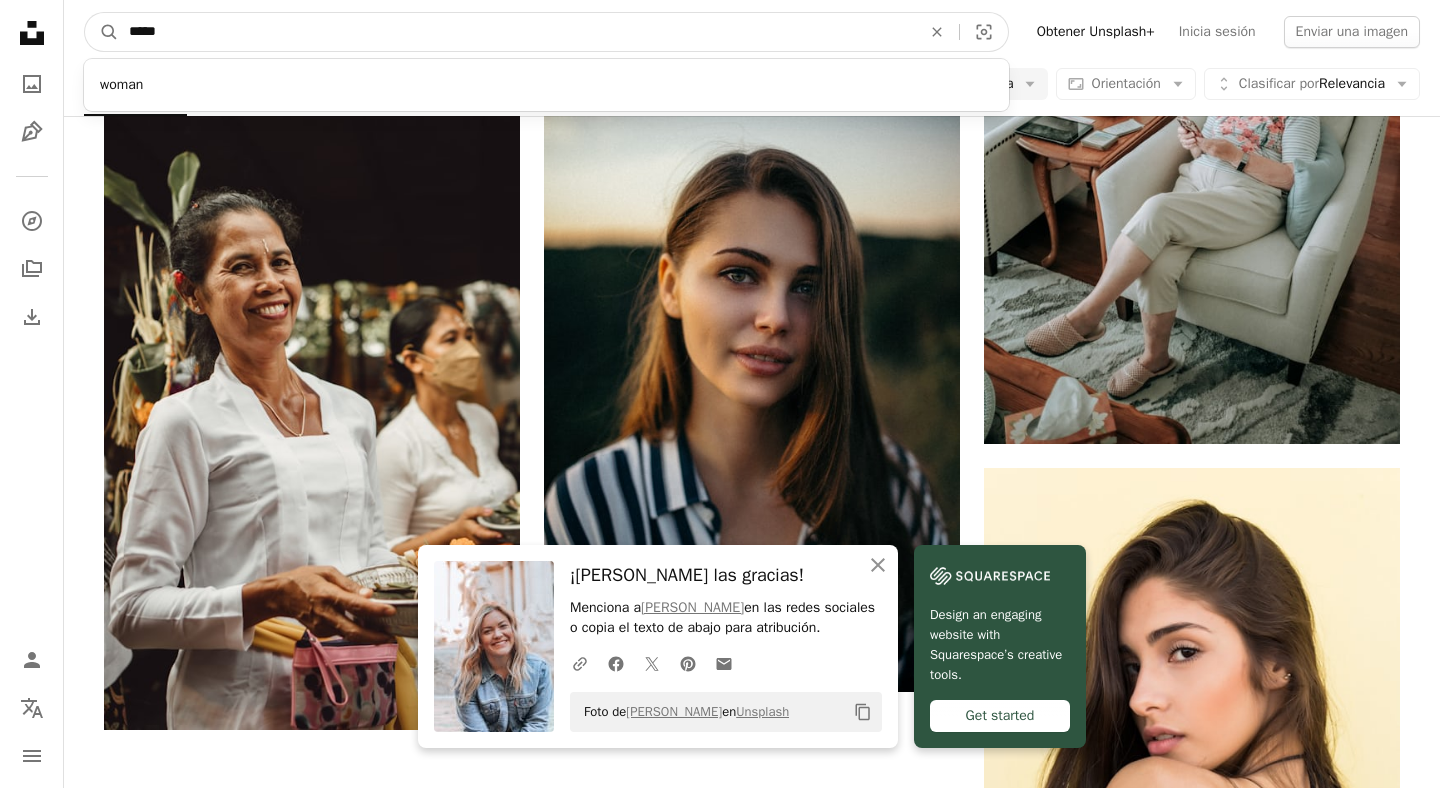 click on "*****" at bounding box center [517, 32] 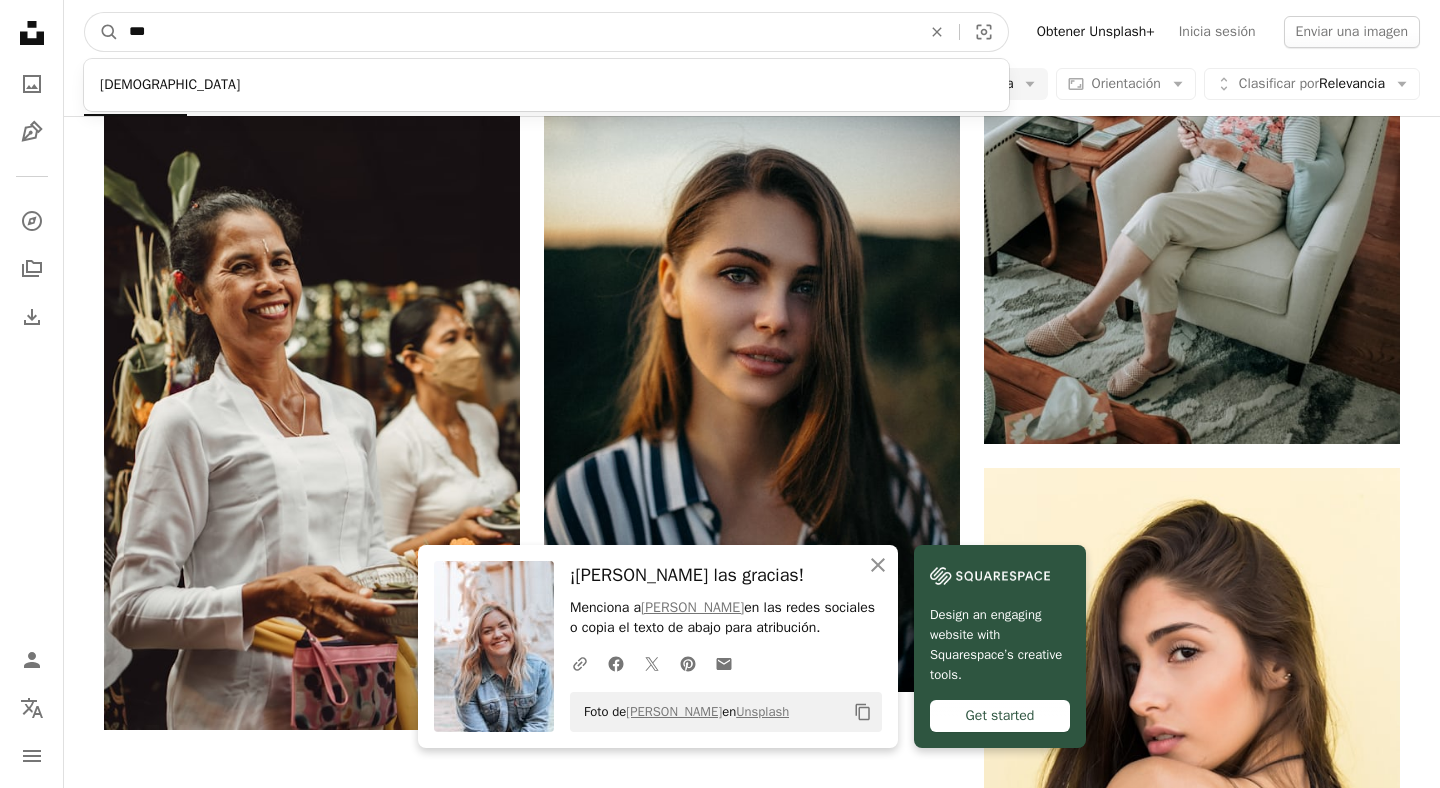 type on "***" 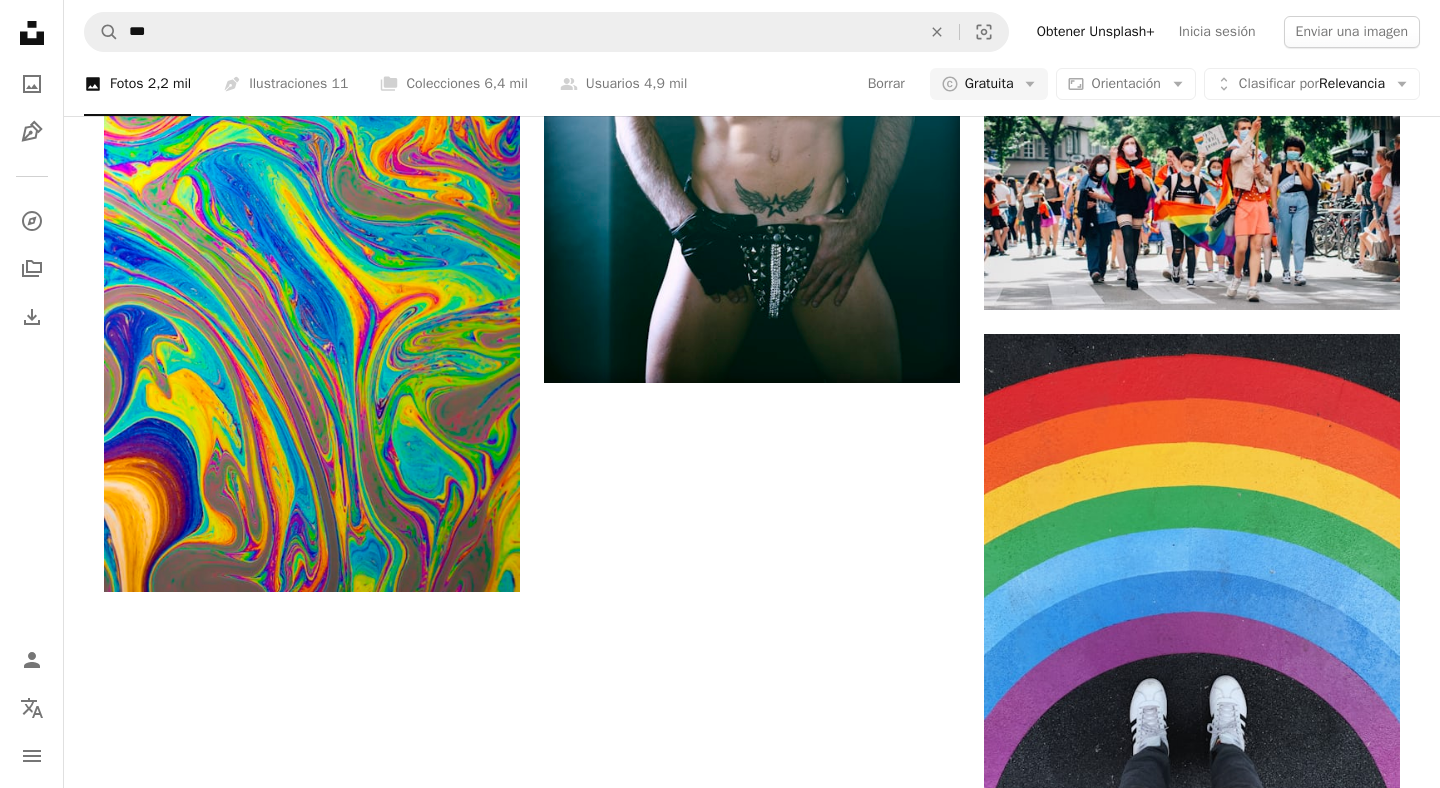 scroll, scrollTop: 2822, scrollLeft: 0, axis: vertical 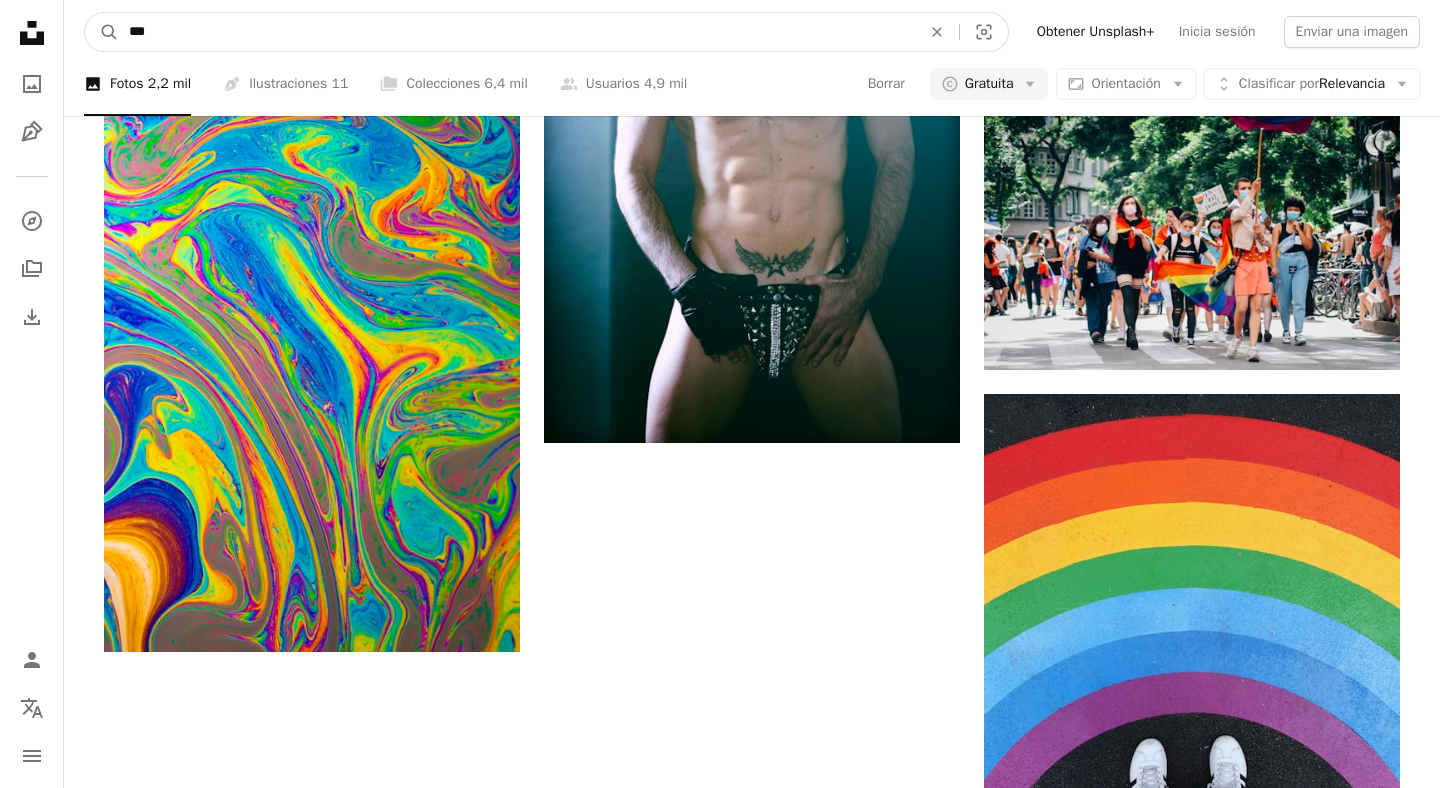 click on "***" at bounding box center (517, 32) 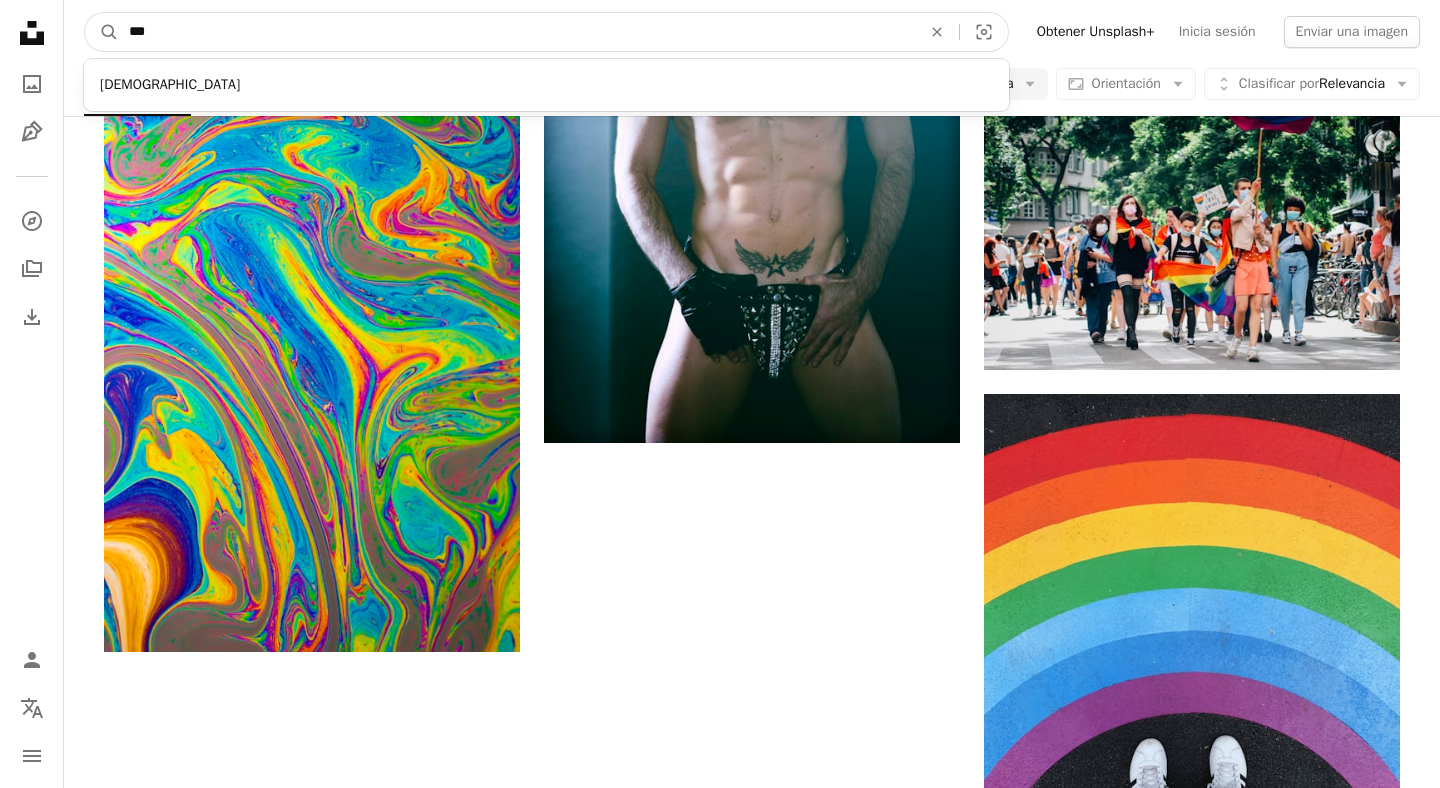 click on "***" at bounding box center [517, 32] 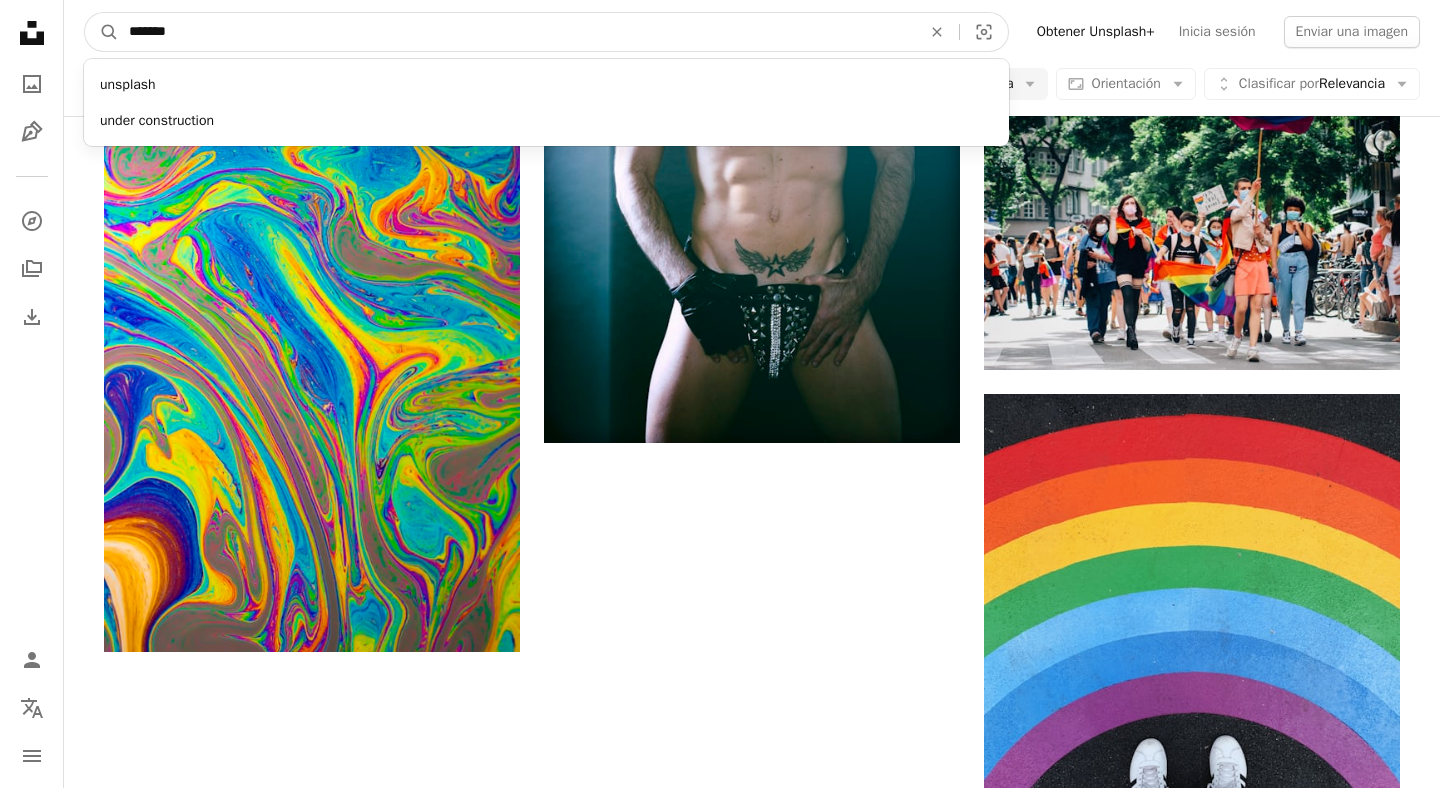 type on "********" 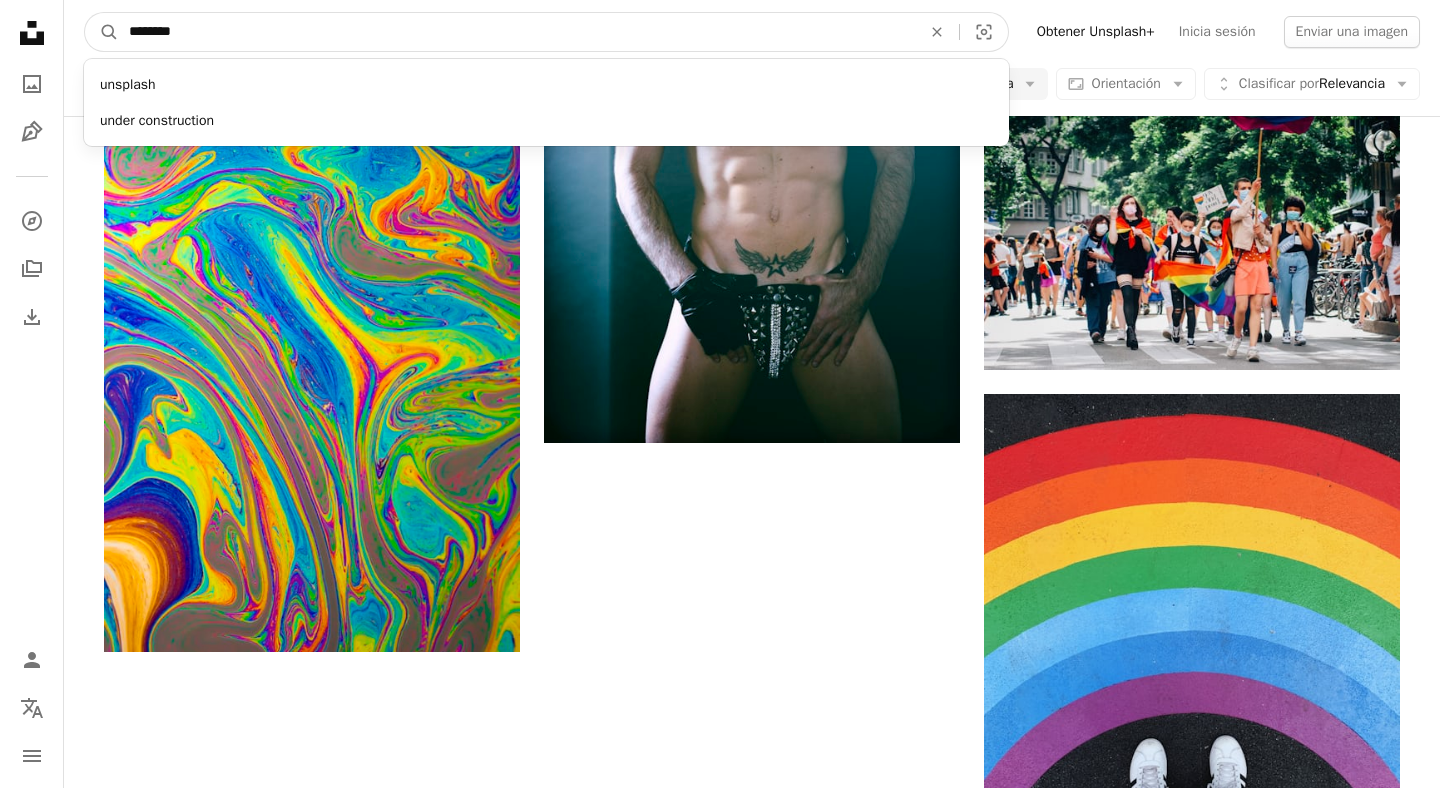 click on "A magnifying glass" at bounding box center (102, 32) 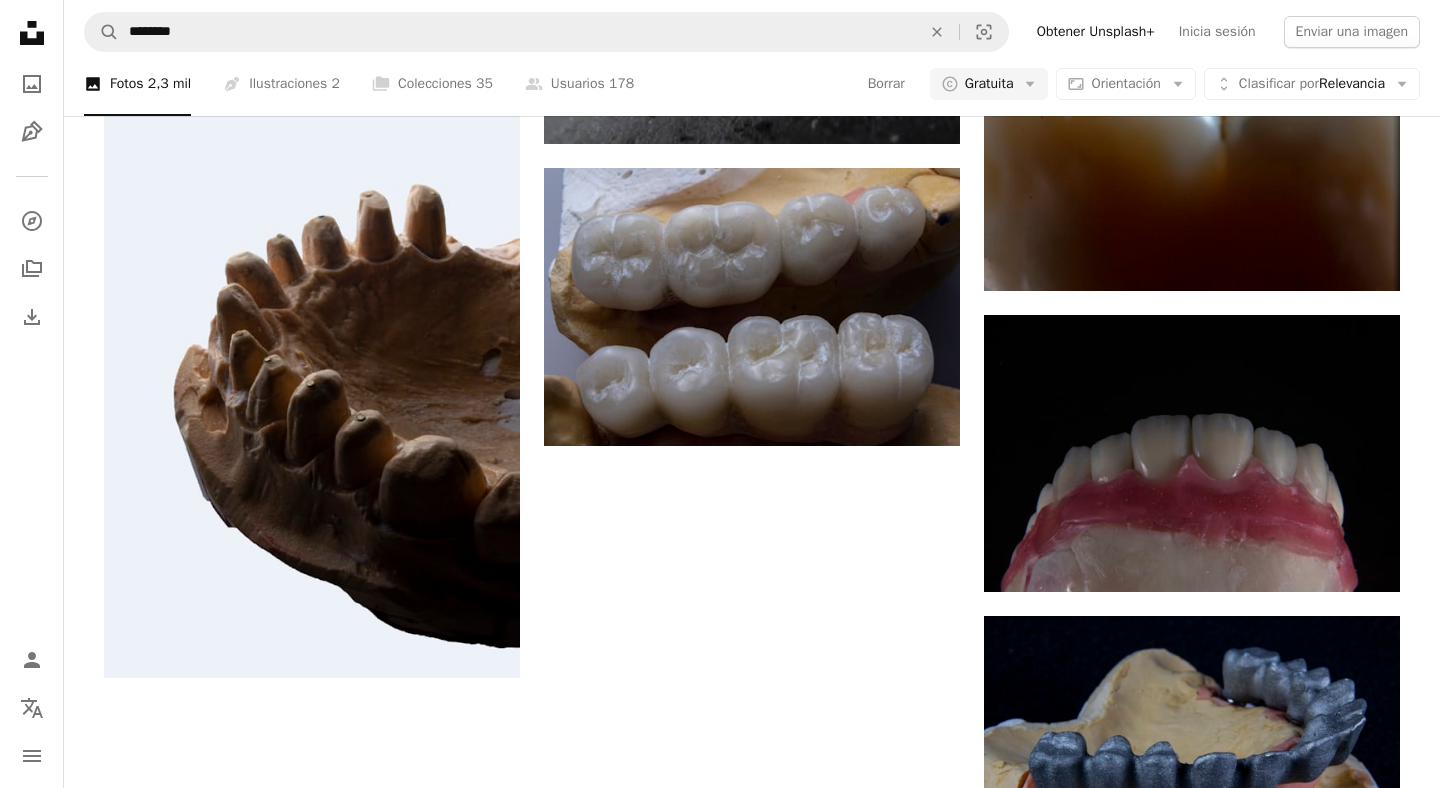scroll, scrollTop: 2570, scrollLeft: 0, axis: vertical 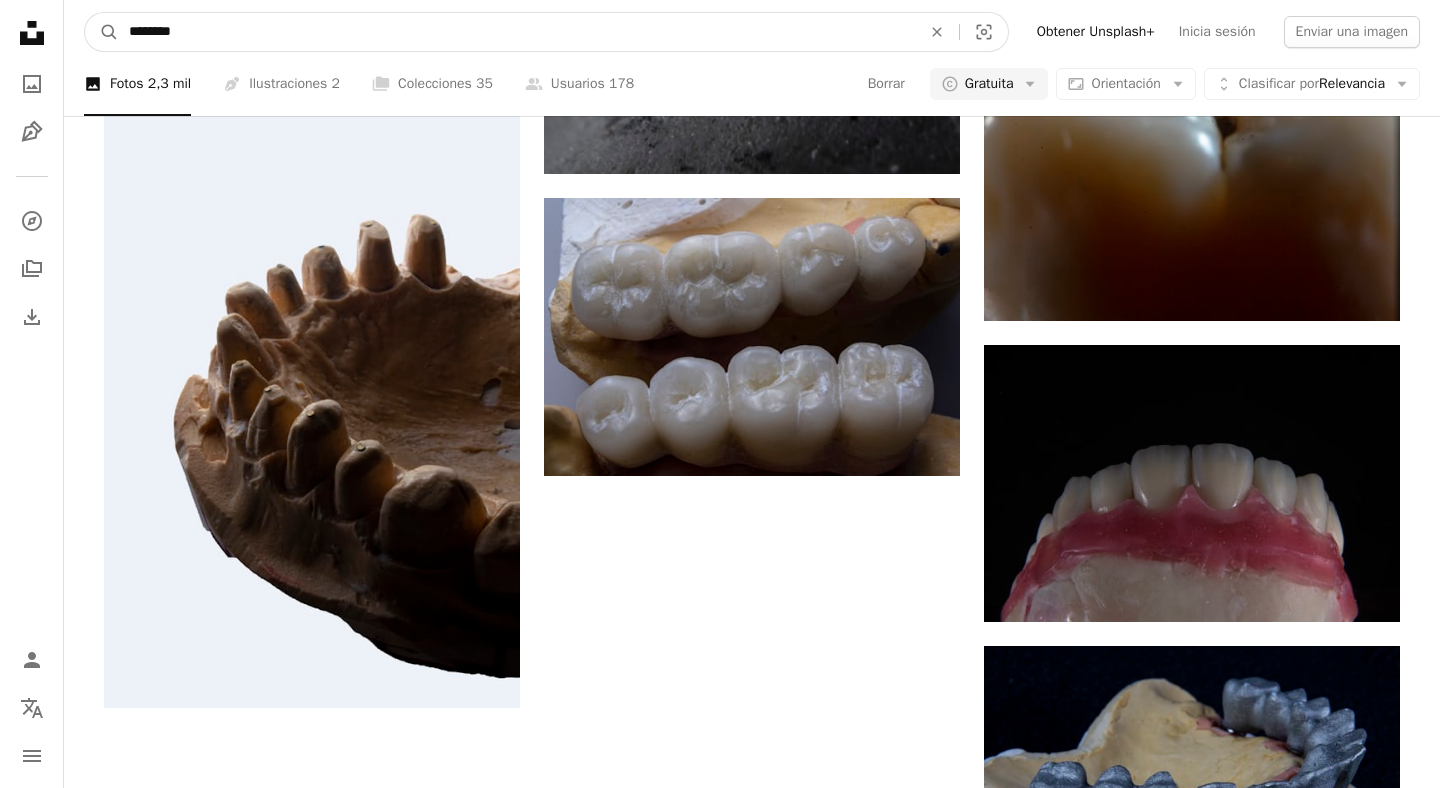click on "********" at bounding box center [517, 32] 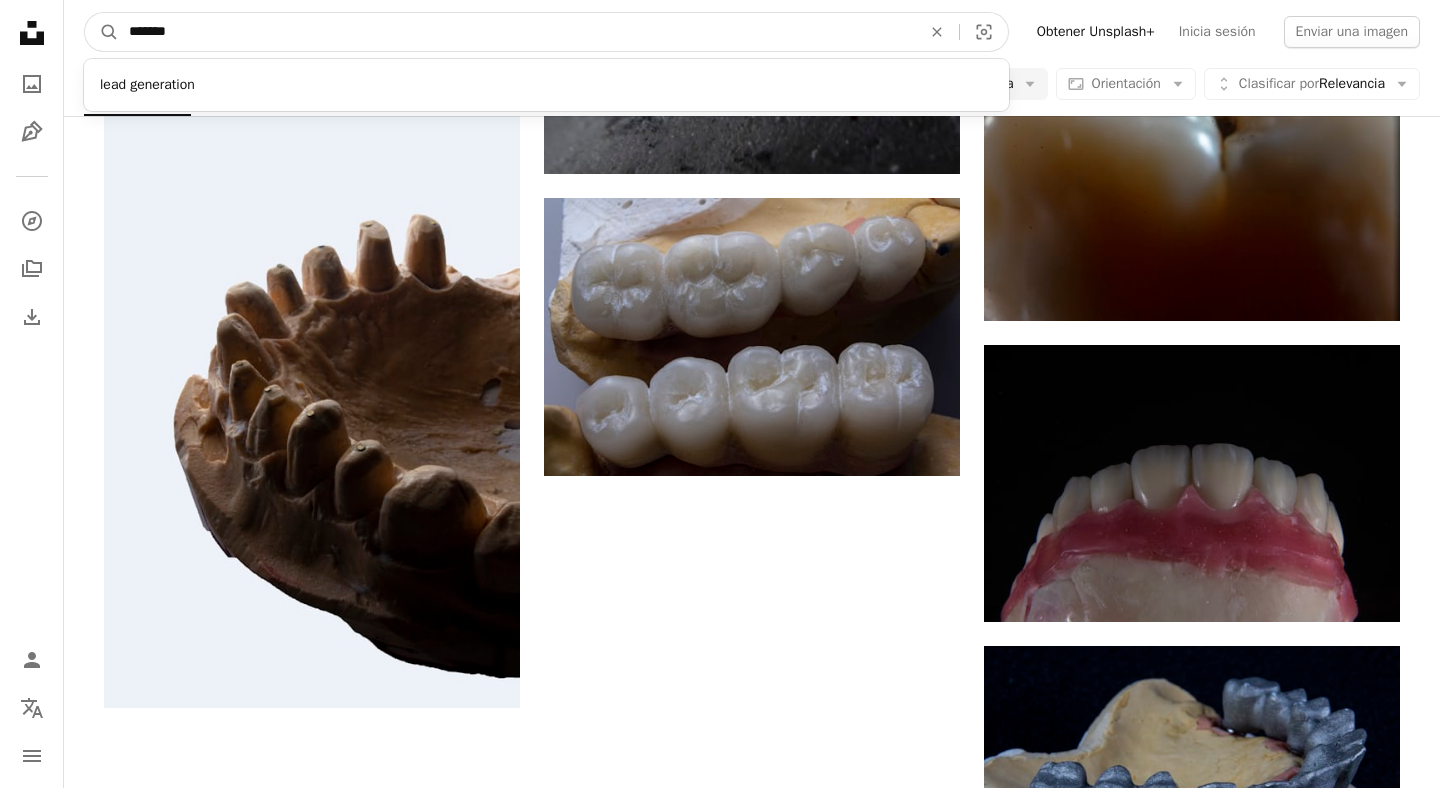 type on "********" 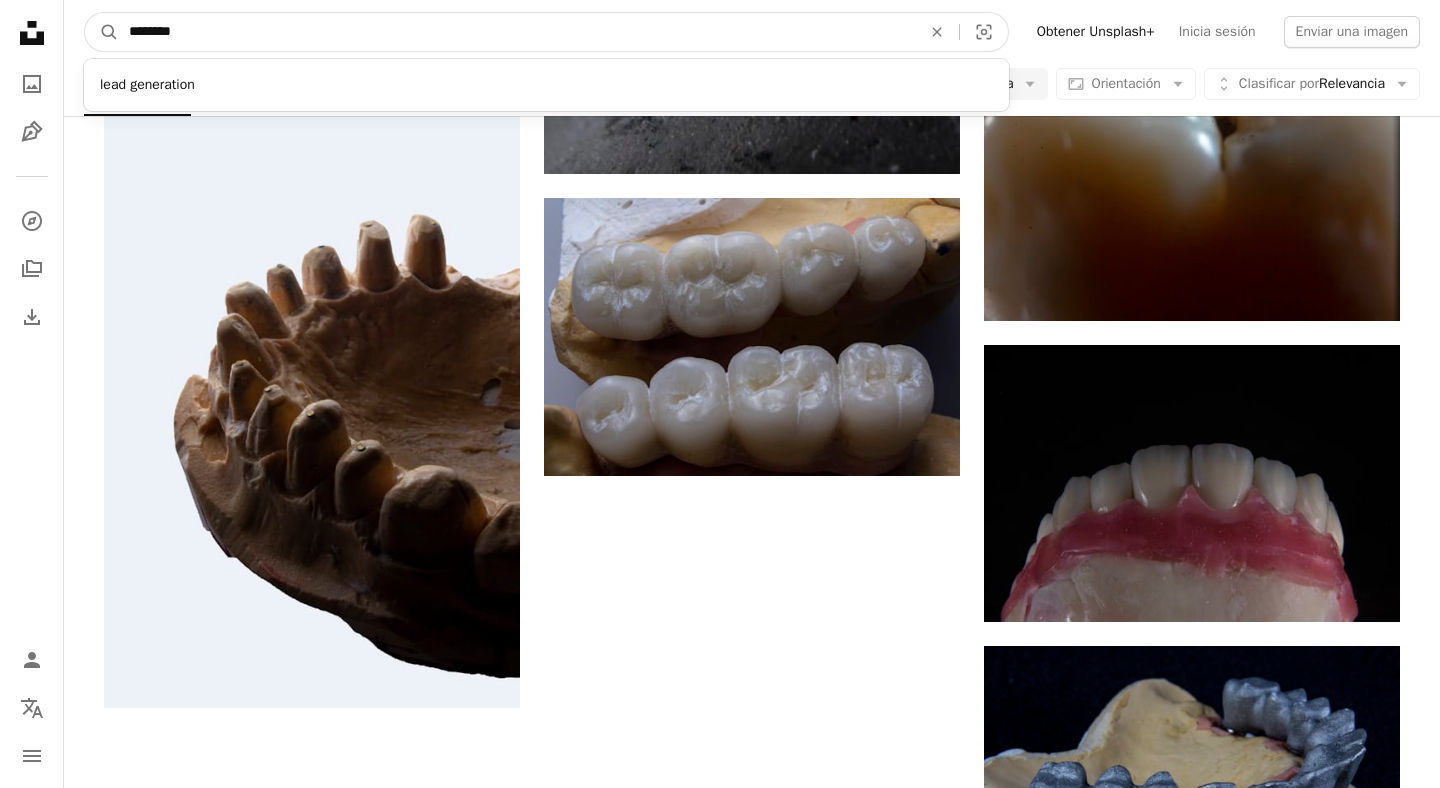 click on "A magnifying glass" at bounding box center (102, 32) 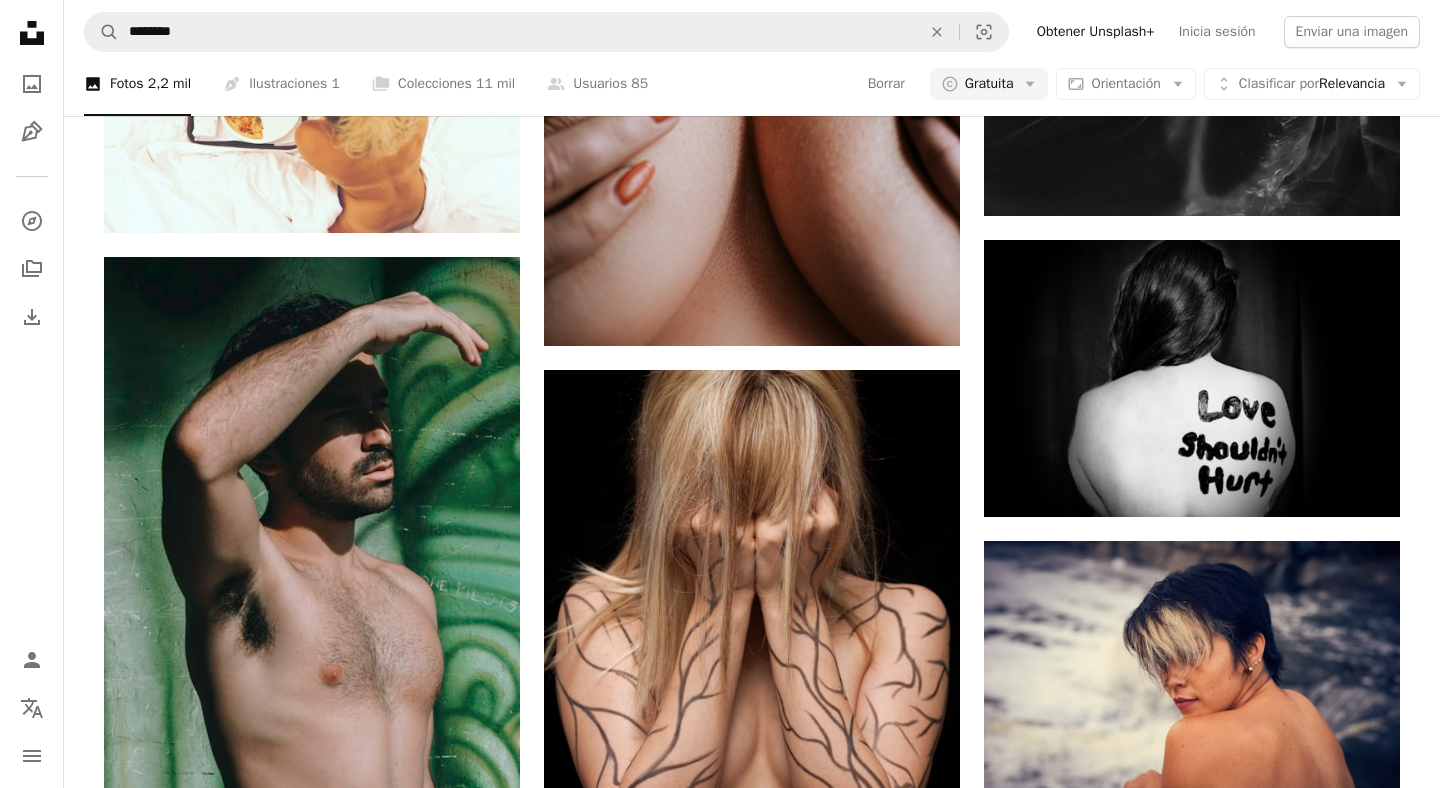 scroll, scrollTop: 2832, scrollLeft: 0, axis: vertical 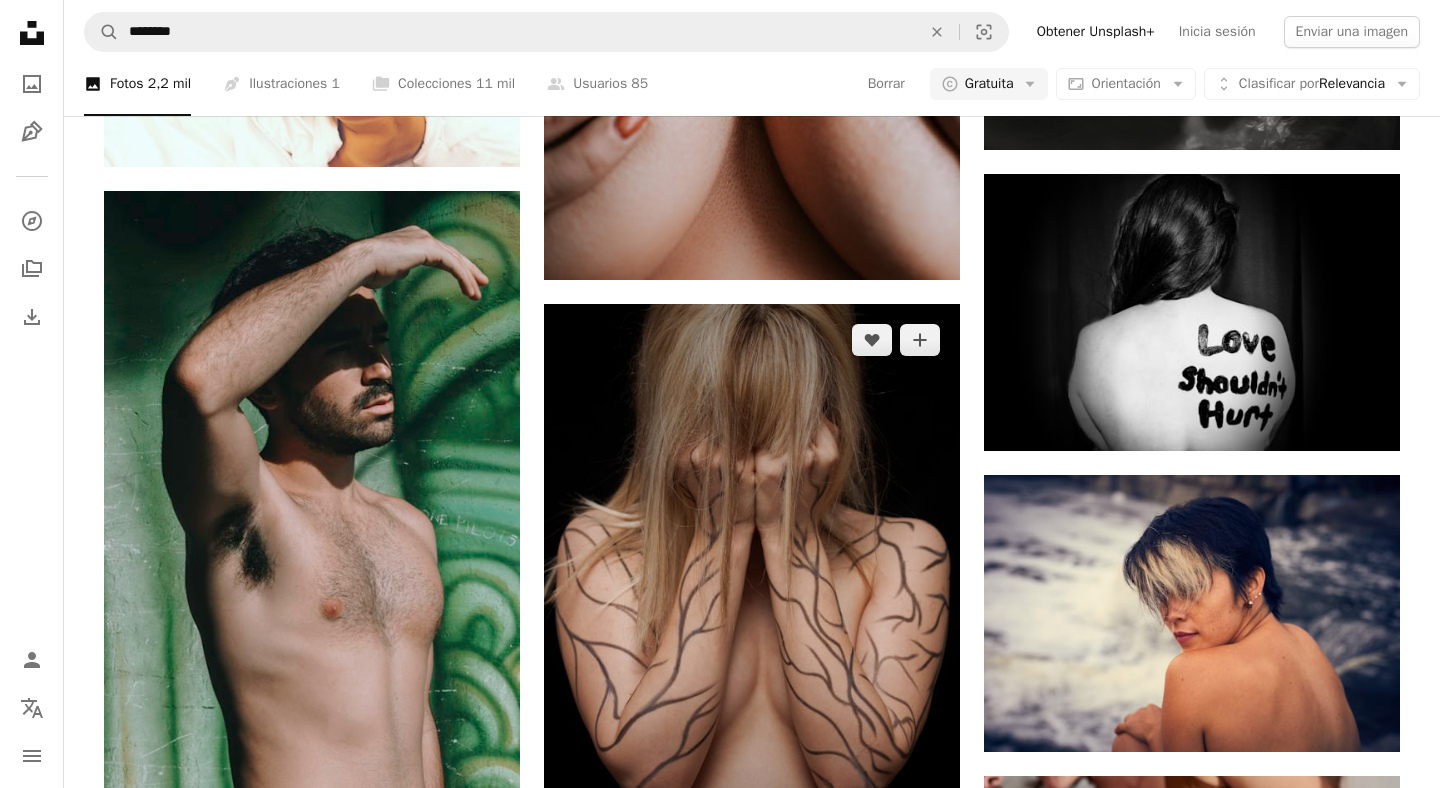 click at bounding box center [752, 616] 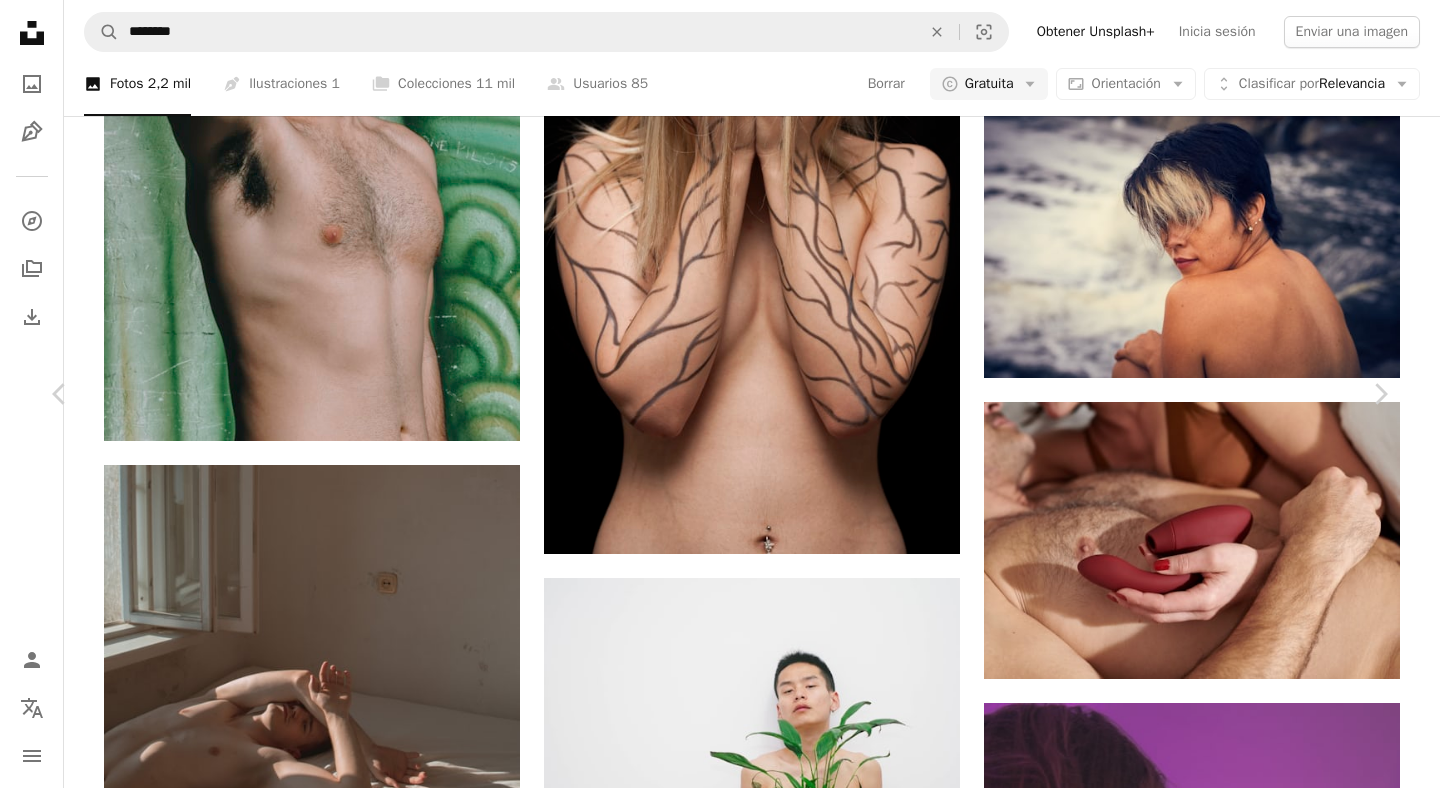 click on "An X shape" at bounding box center [20, 20] 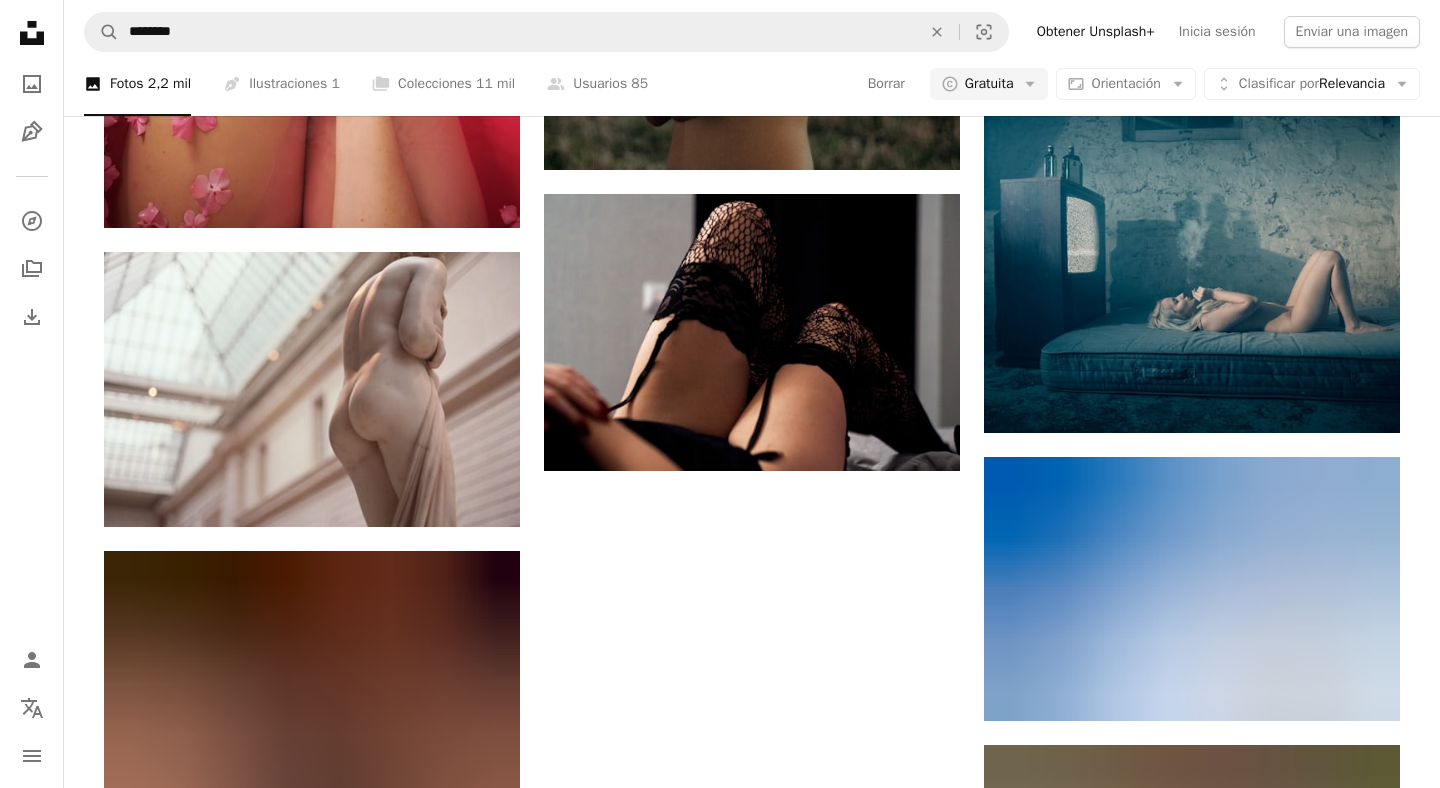 scroll, scrollTop: 6122, scrollLeft: 0, axis: vertical 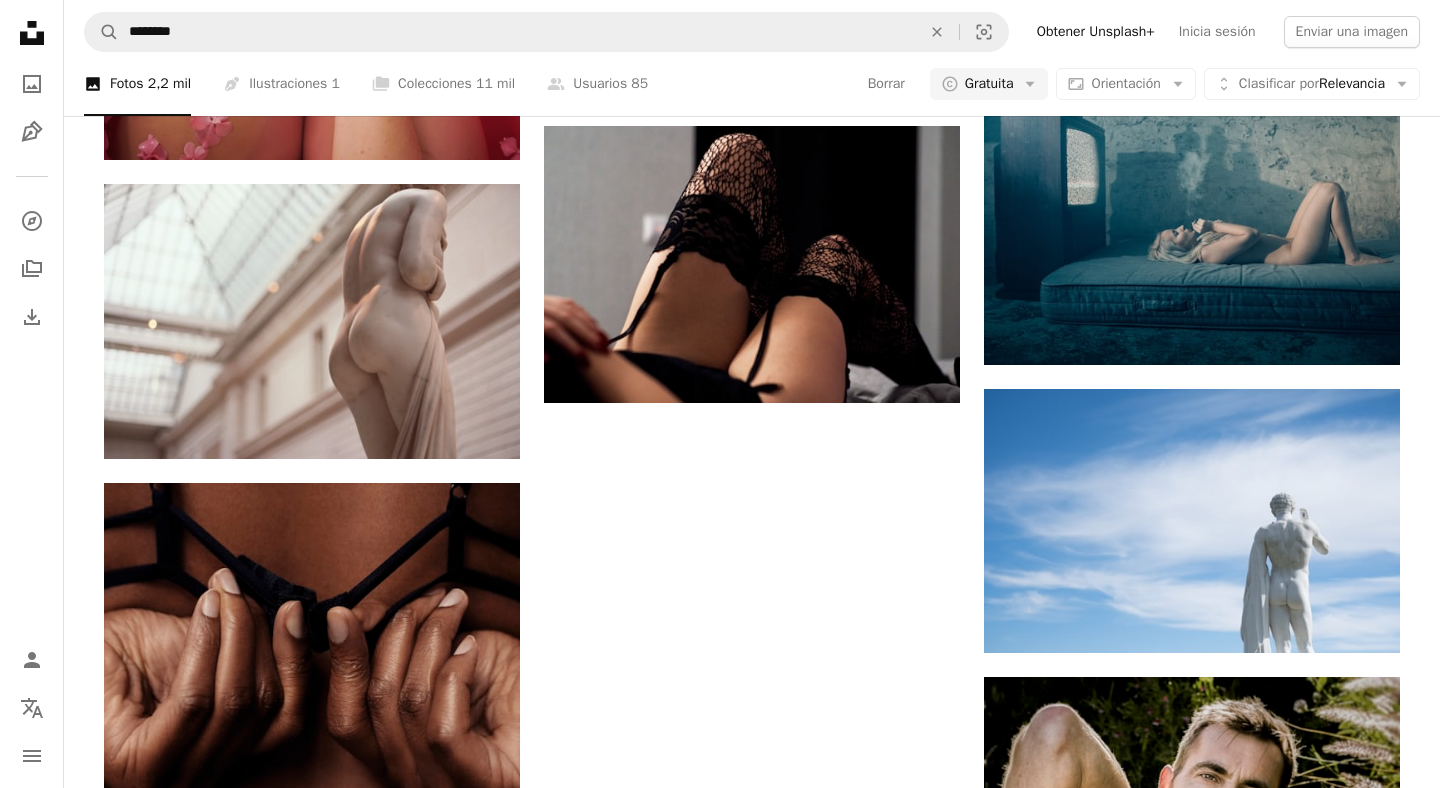 click on "Cargar más" at bounding box center [752, 1196] 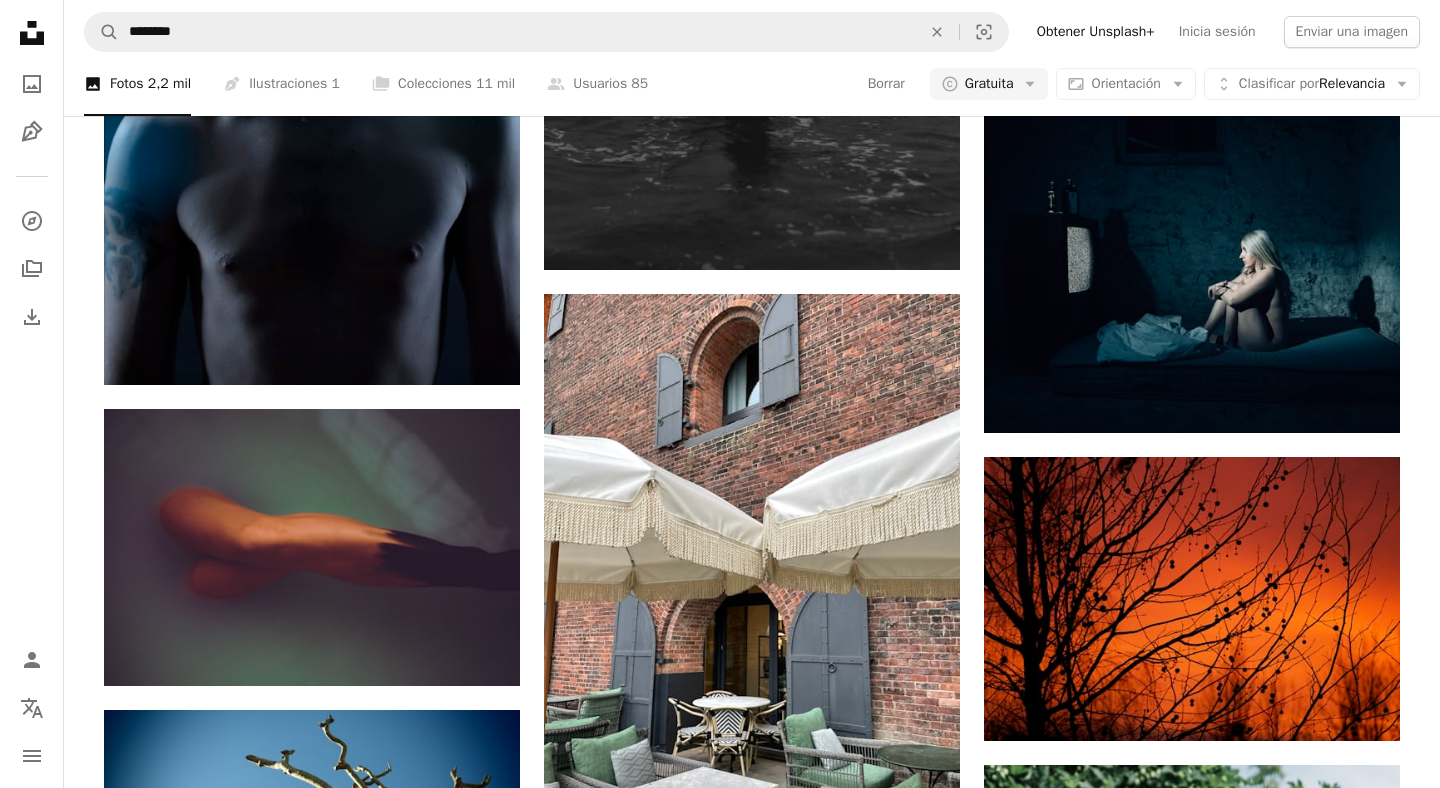 scroll, scrollTop: 25332, scrollLeft: 0, axis: vertical 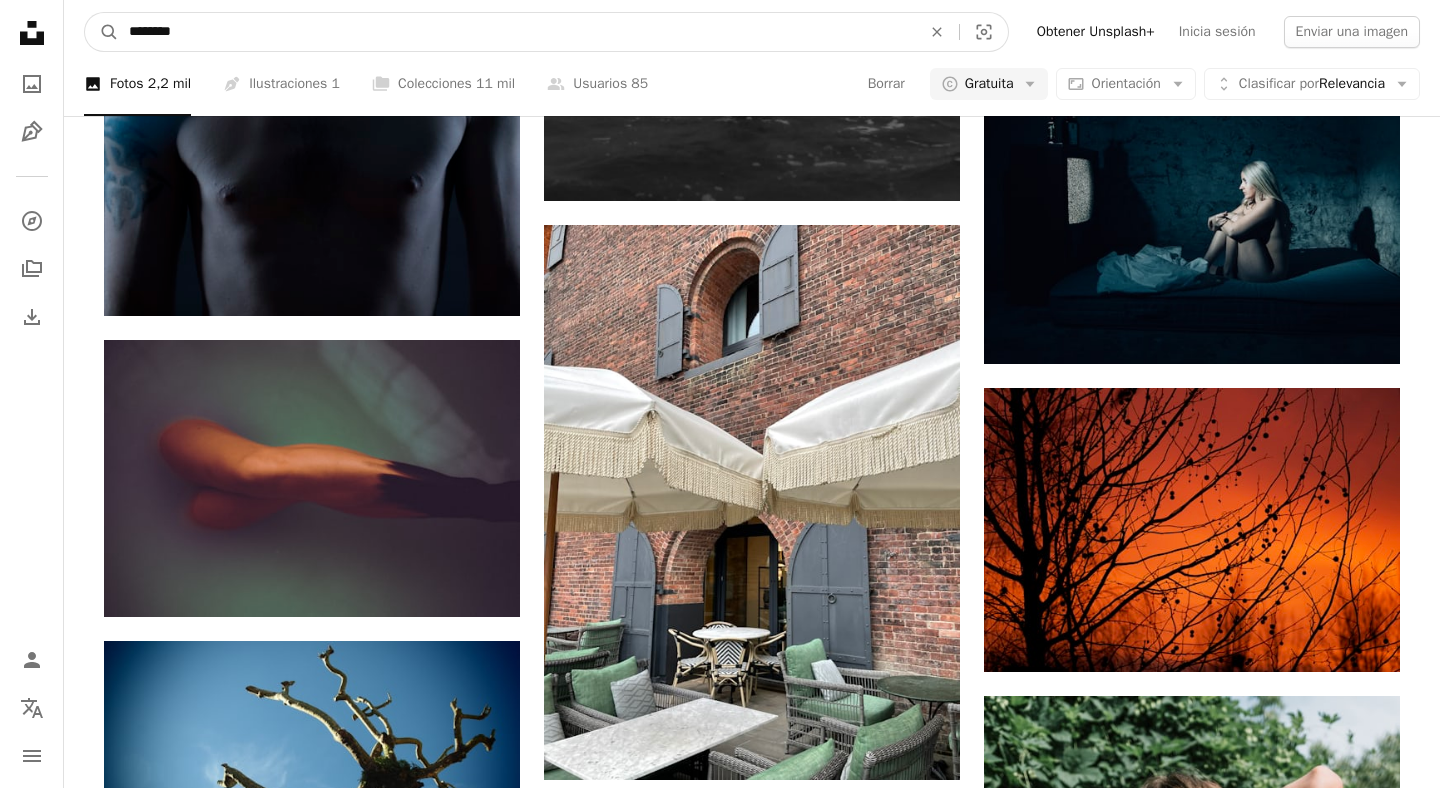 click on "********" at bounding box center [517, 32] 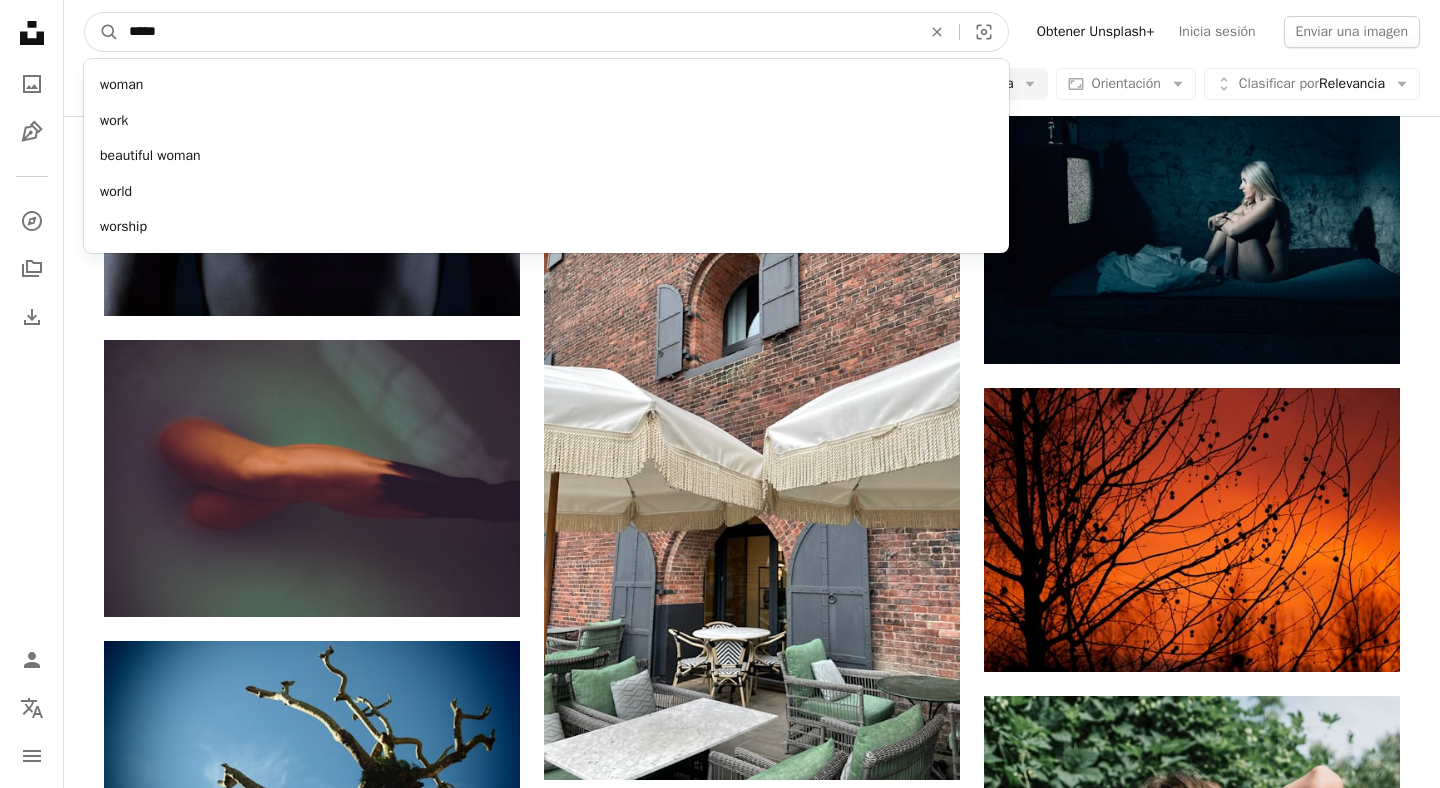 type on "*****" 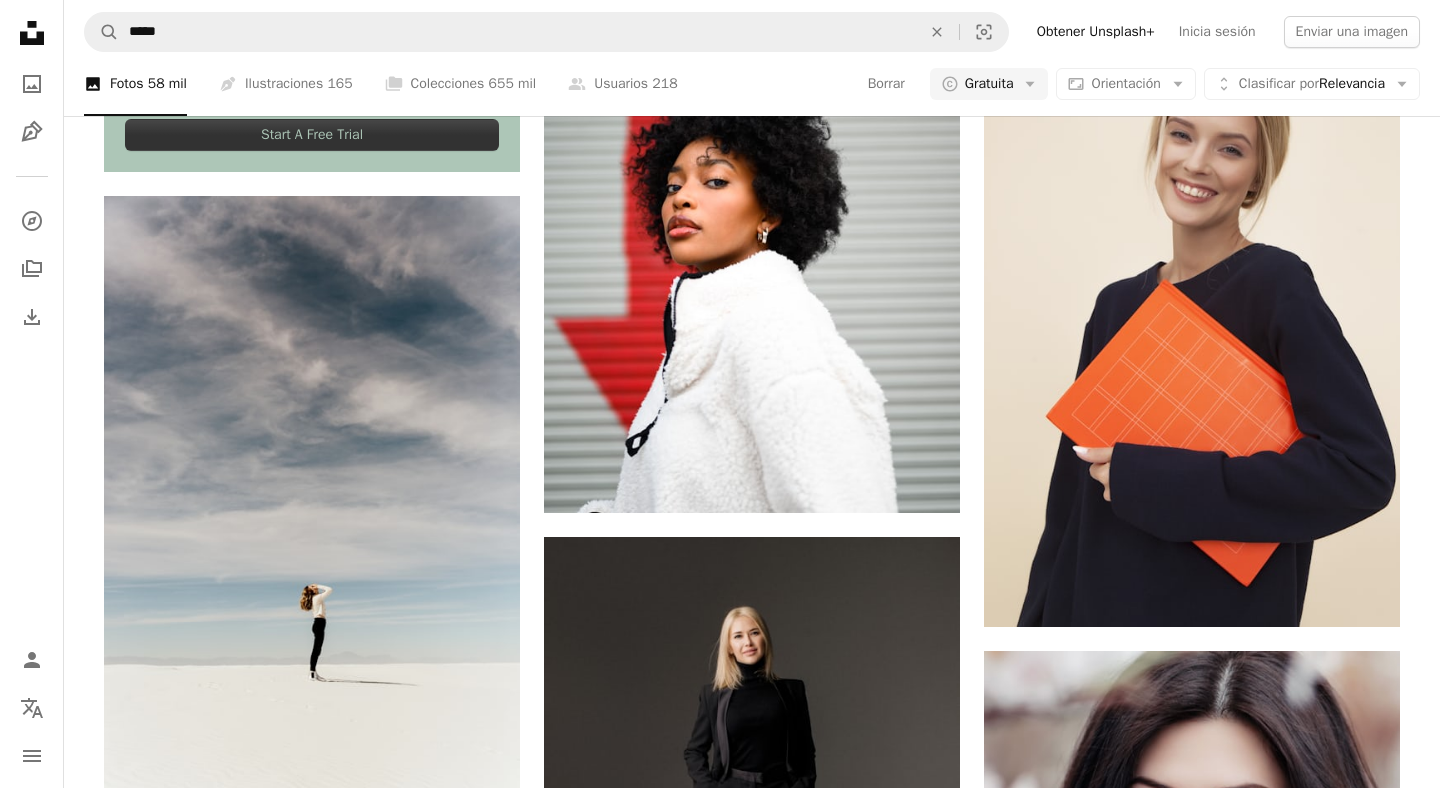 scroll, scrollTop: 6299, scrollLeft: 0, axis: vertical 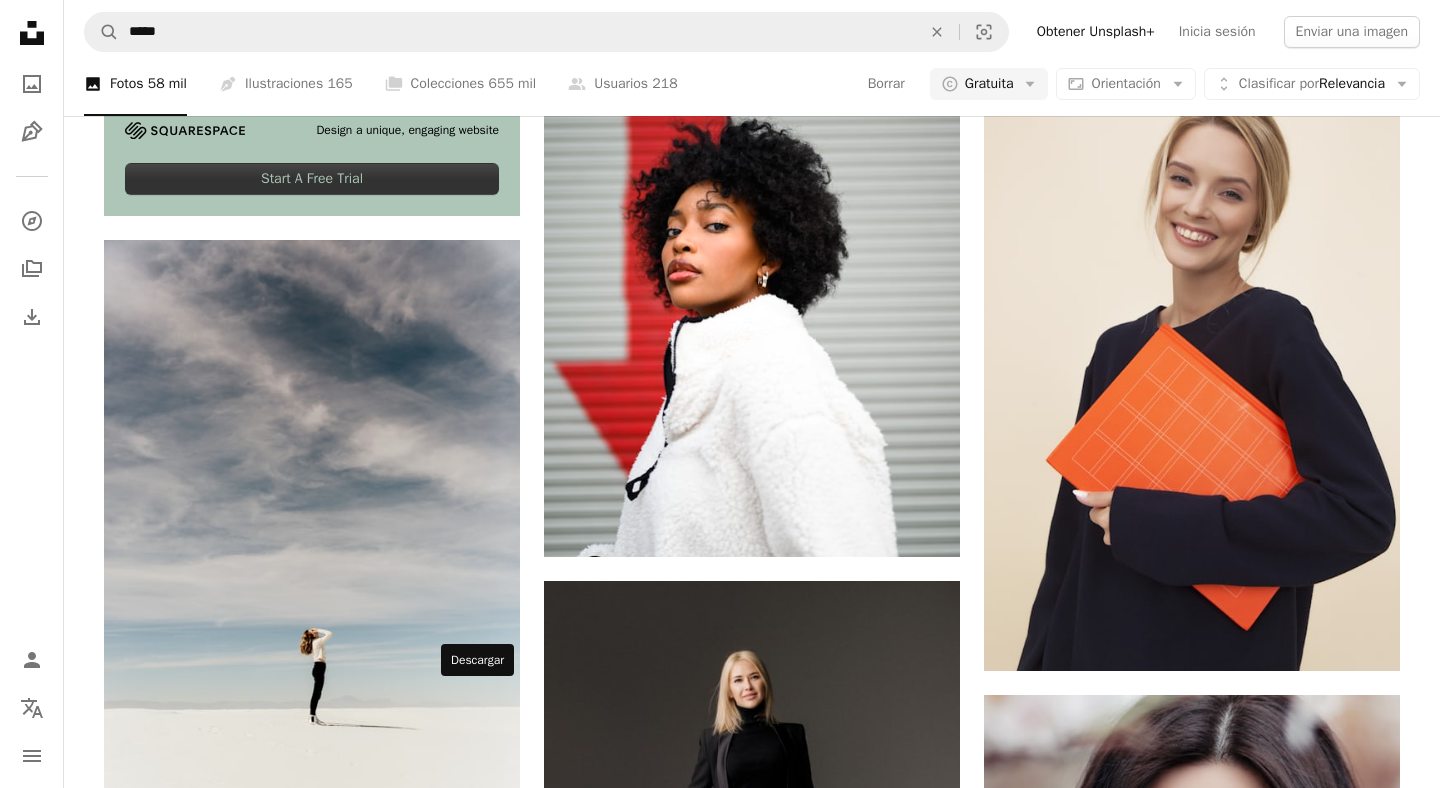 click on "Arrow pointing down" 